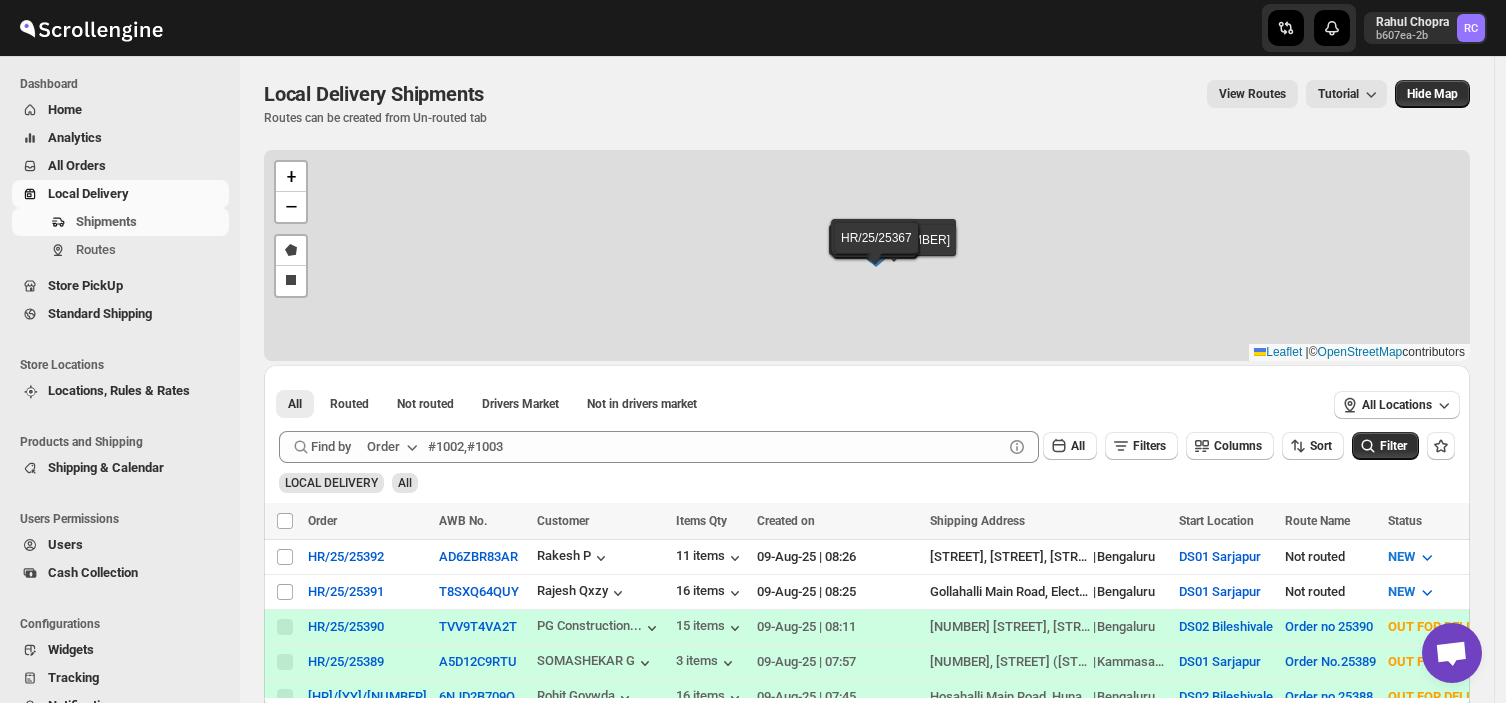 scroll, scrollTop: 0, scrollLeft: 0, axis: both 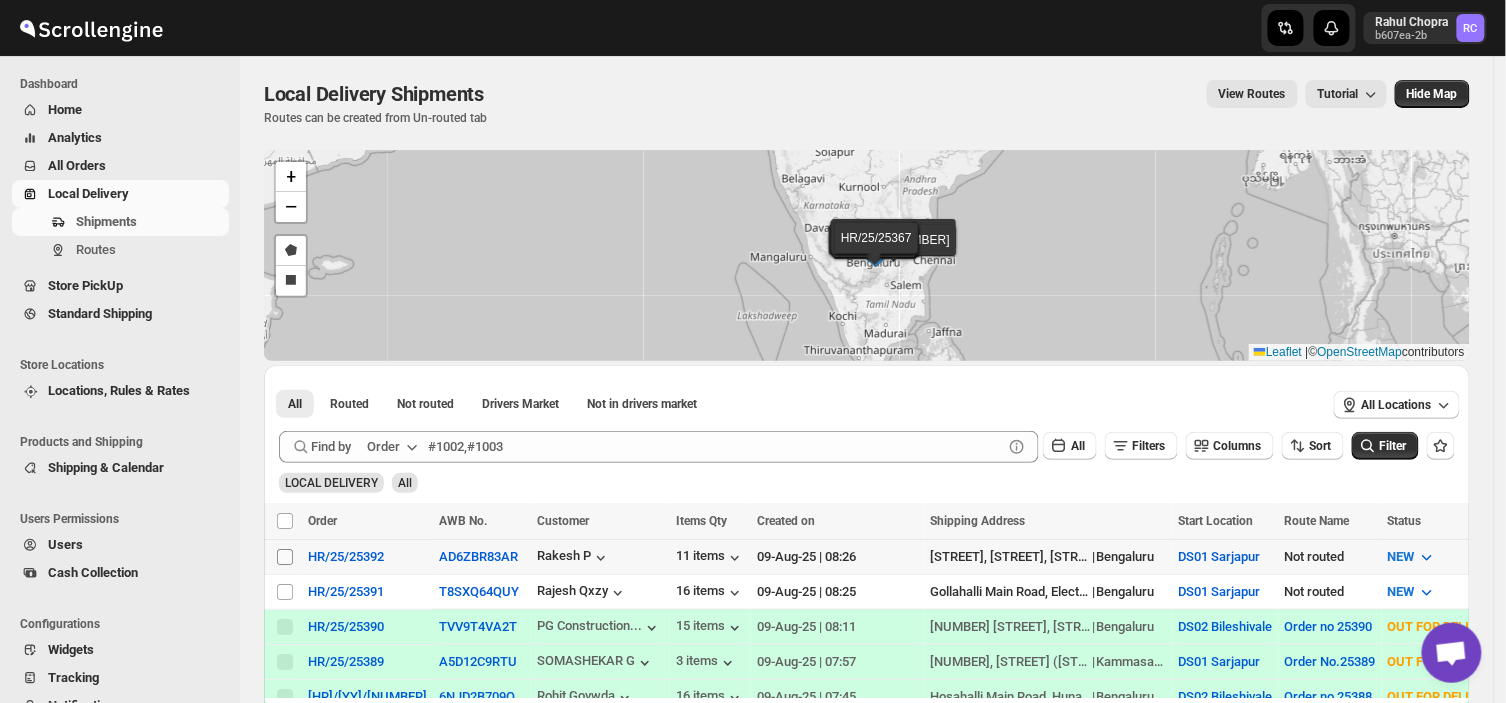 click on "Select shipment" at bounding box center (285, 557) 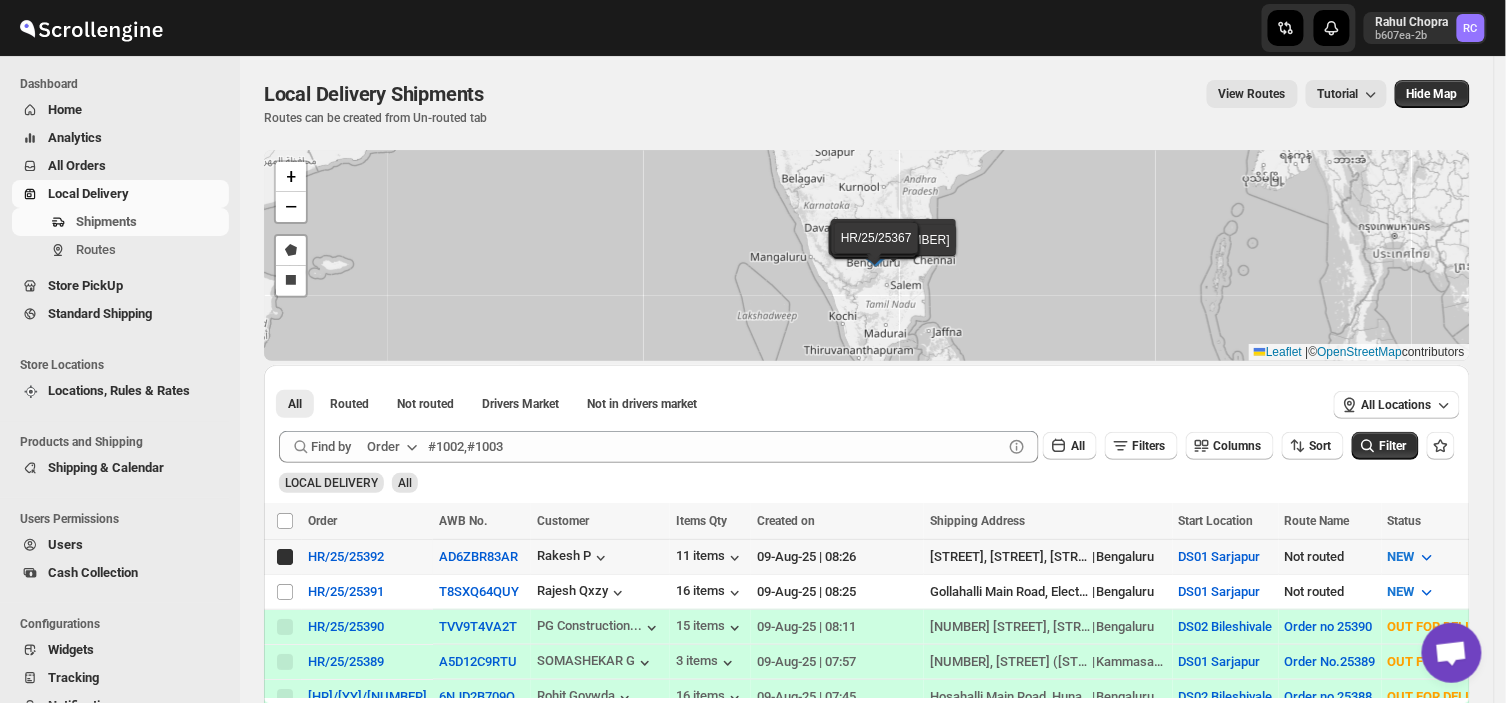 checkbox on "true" 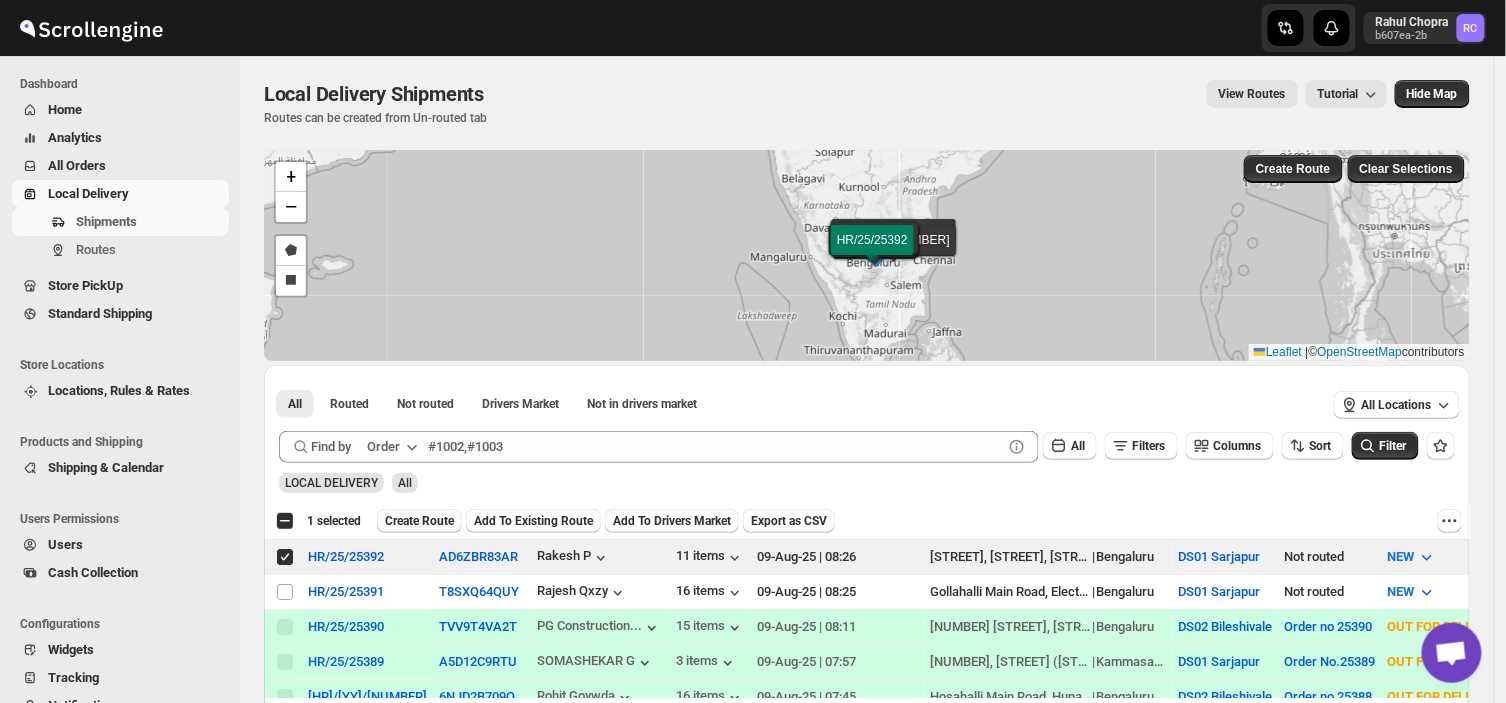 click on "Create Route" at bounding box center [419, 521] 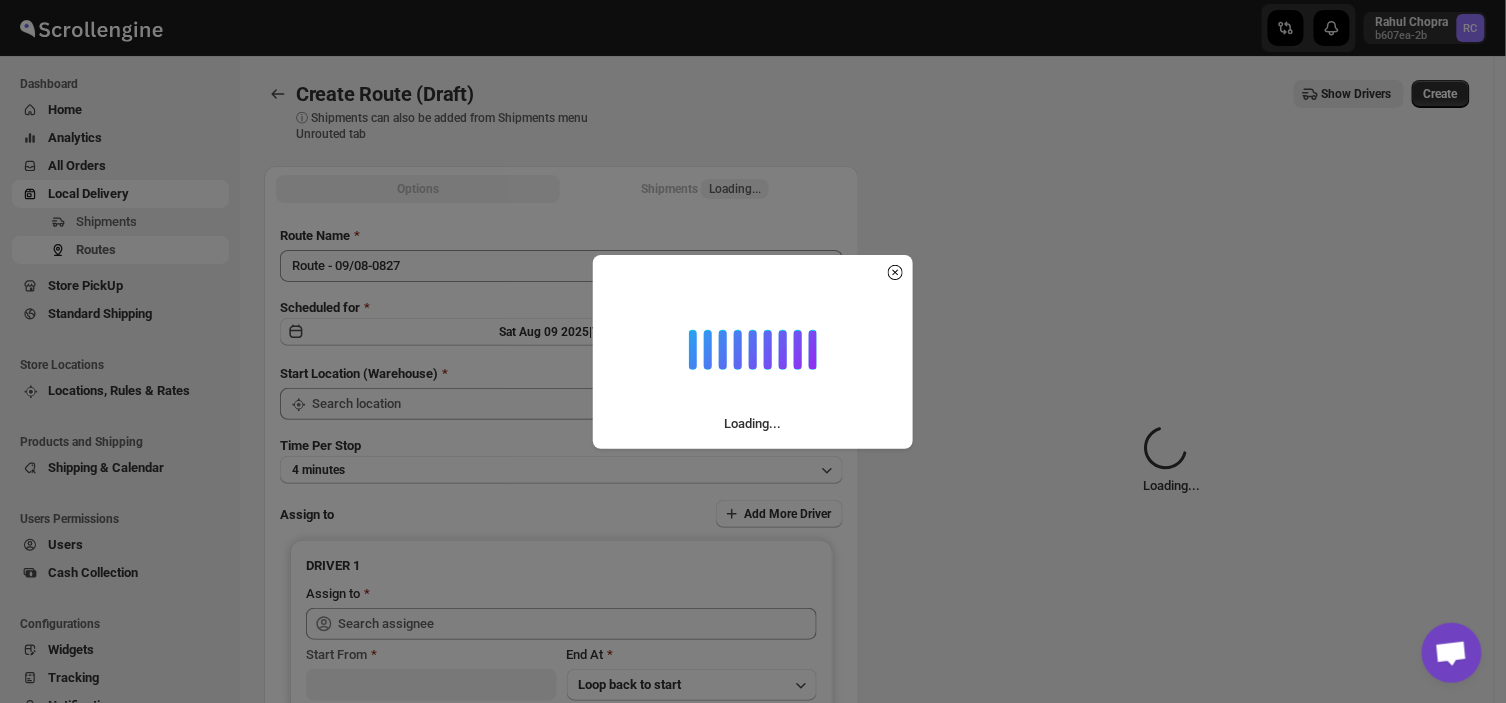 type on "DS01 Sarjapur" 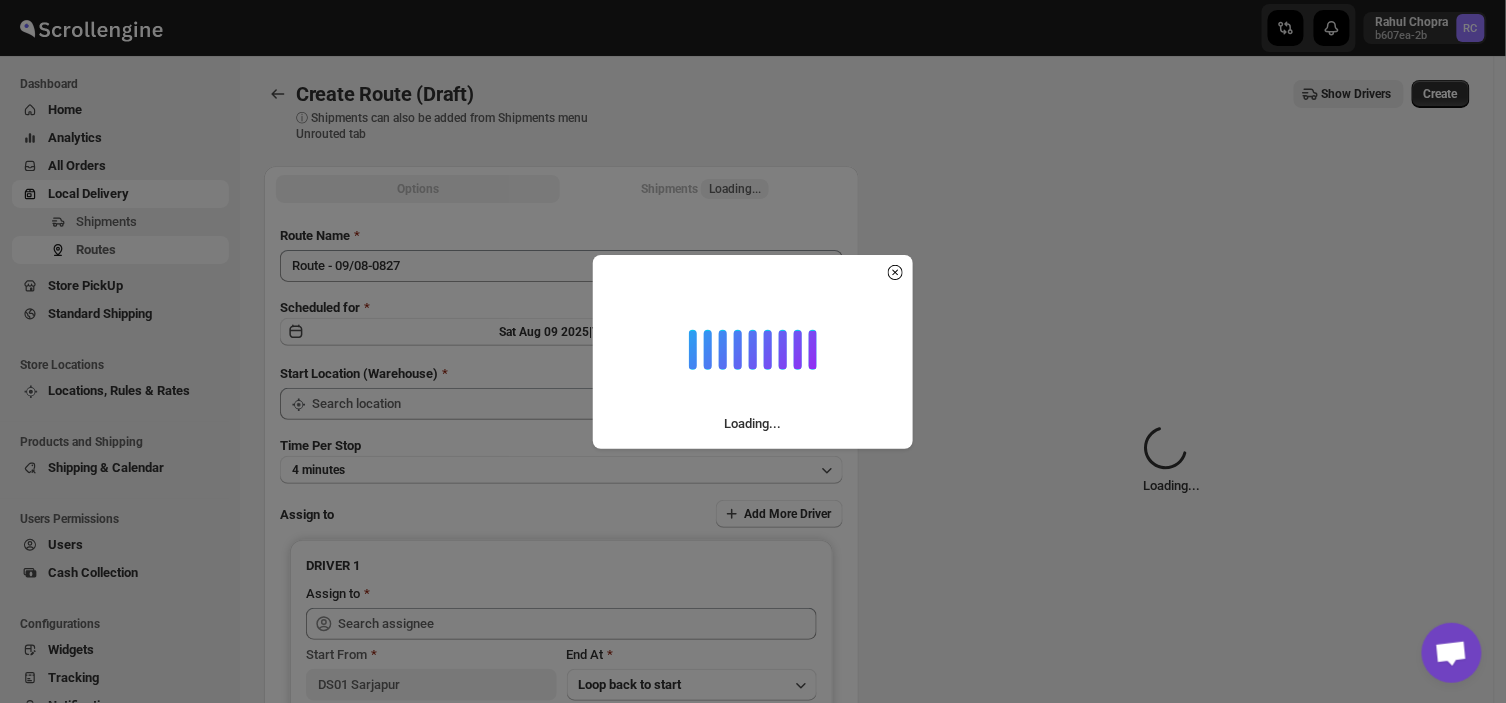 type on "DS01 Sarjapur" 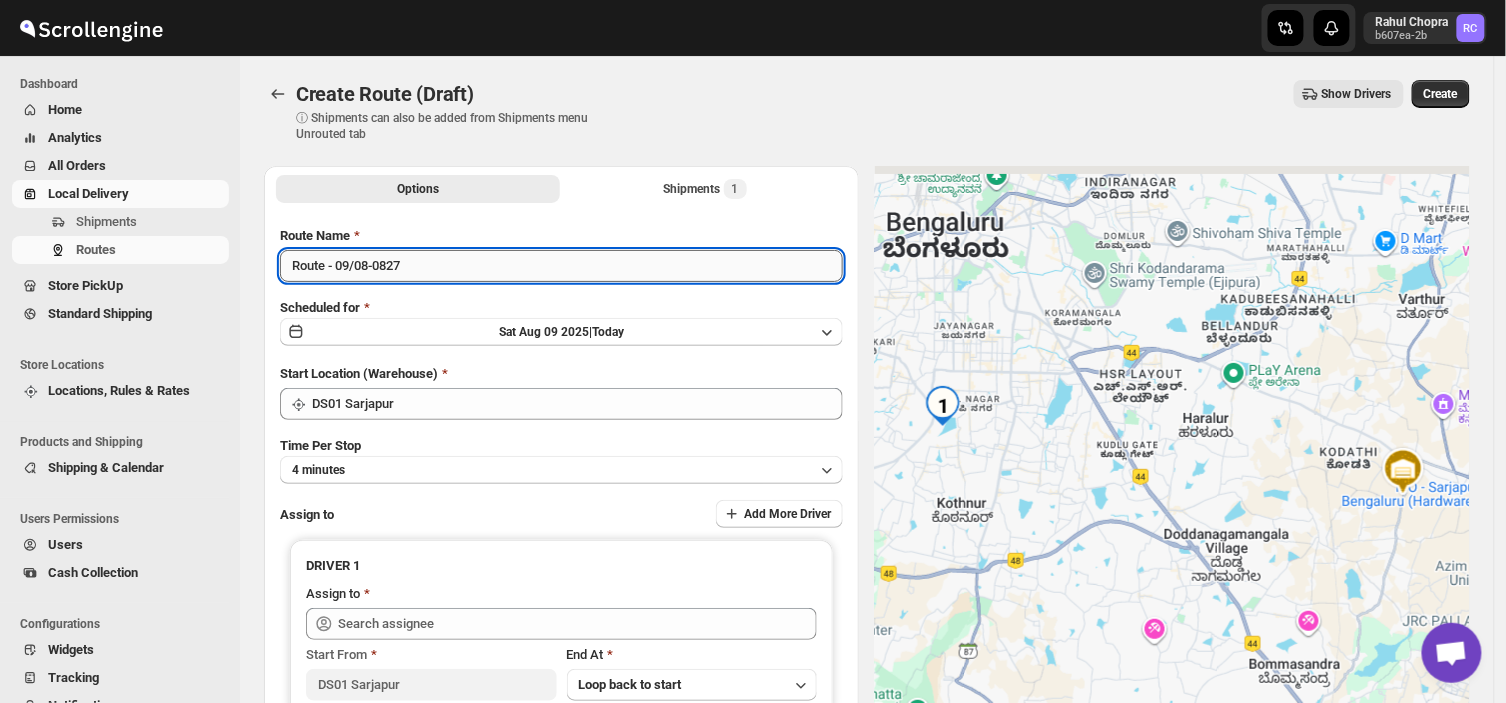 click on "Route - 09/08-0827" at bounding box center (561, 266) 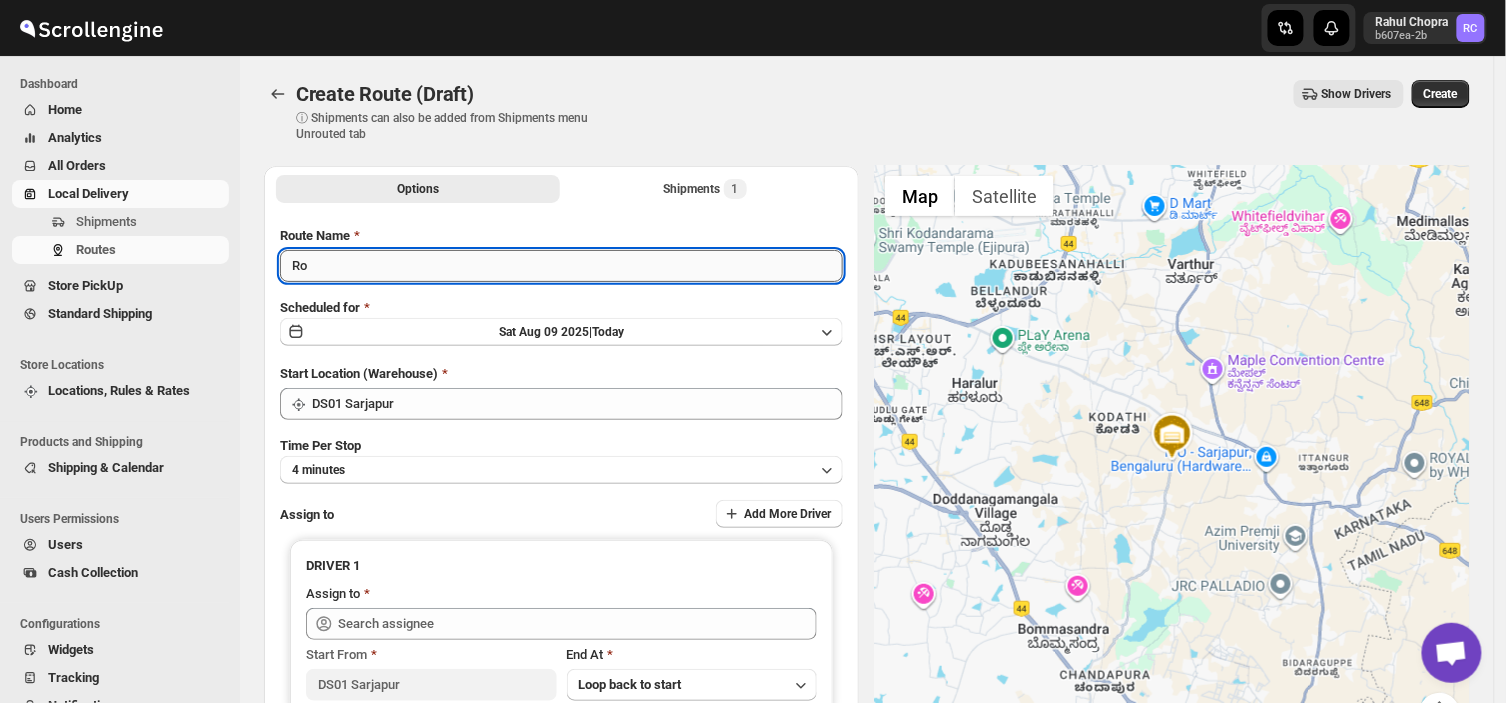 type on "R" 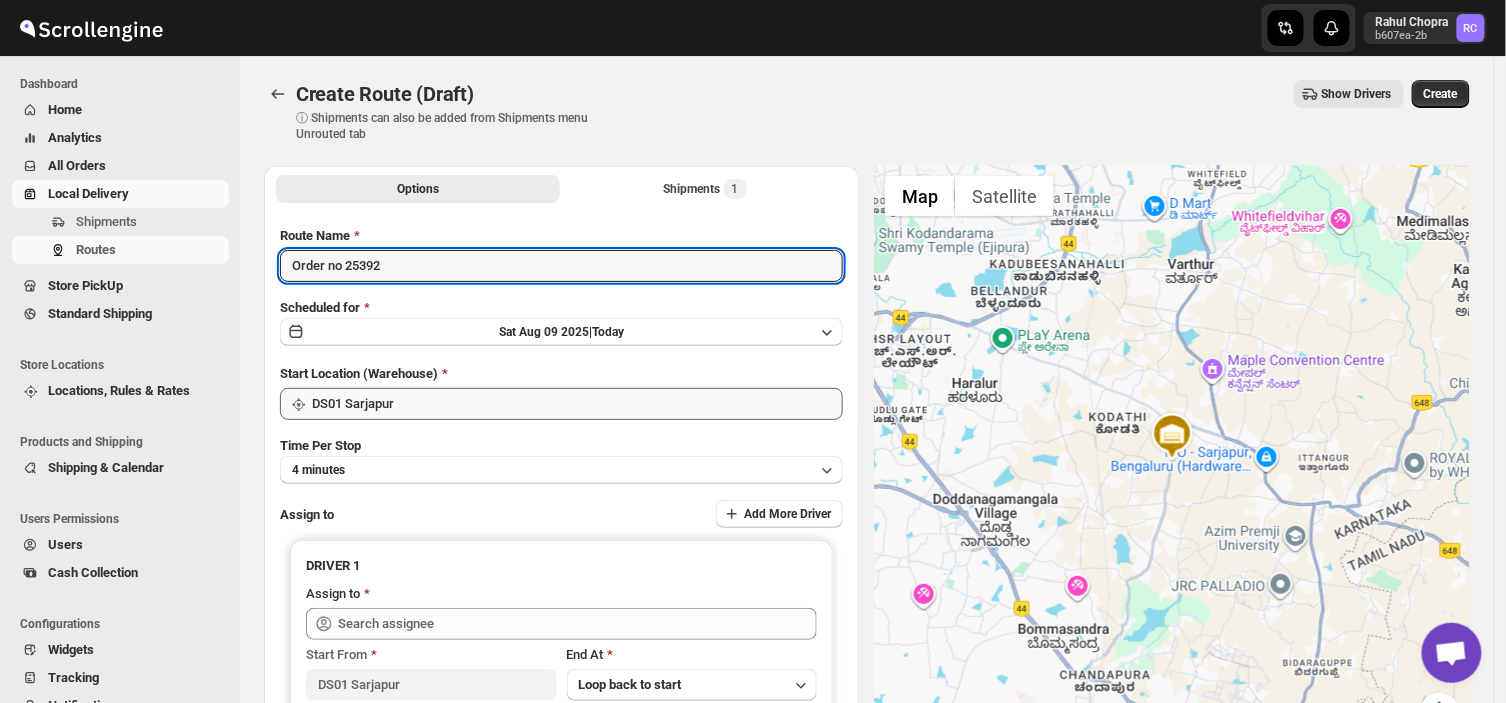 type on "Order no 25392" 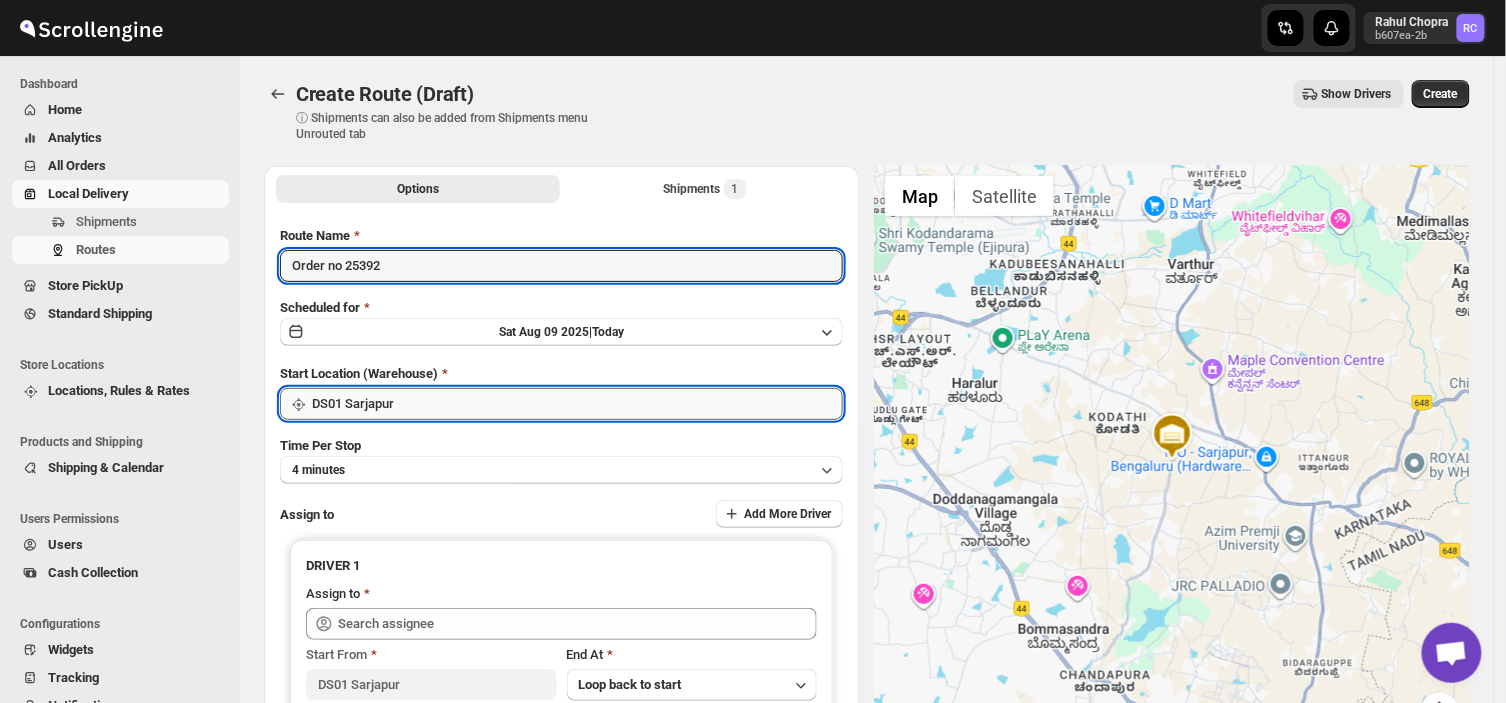 click on "DS01 Sarjapur" at bounding box center (577, 404) 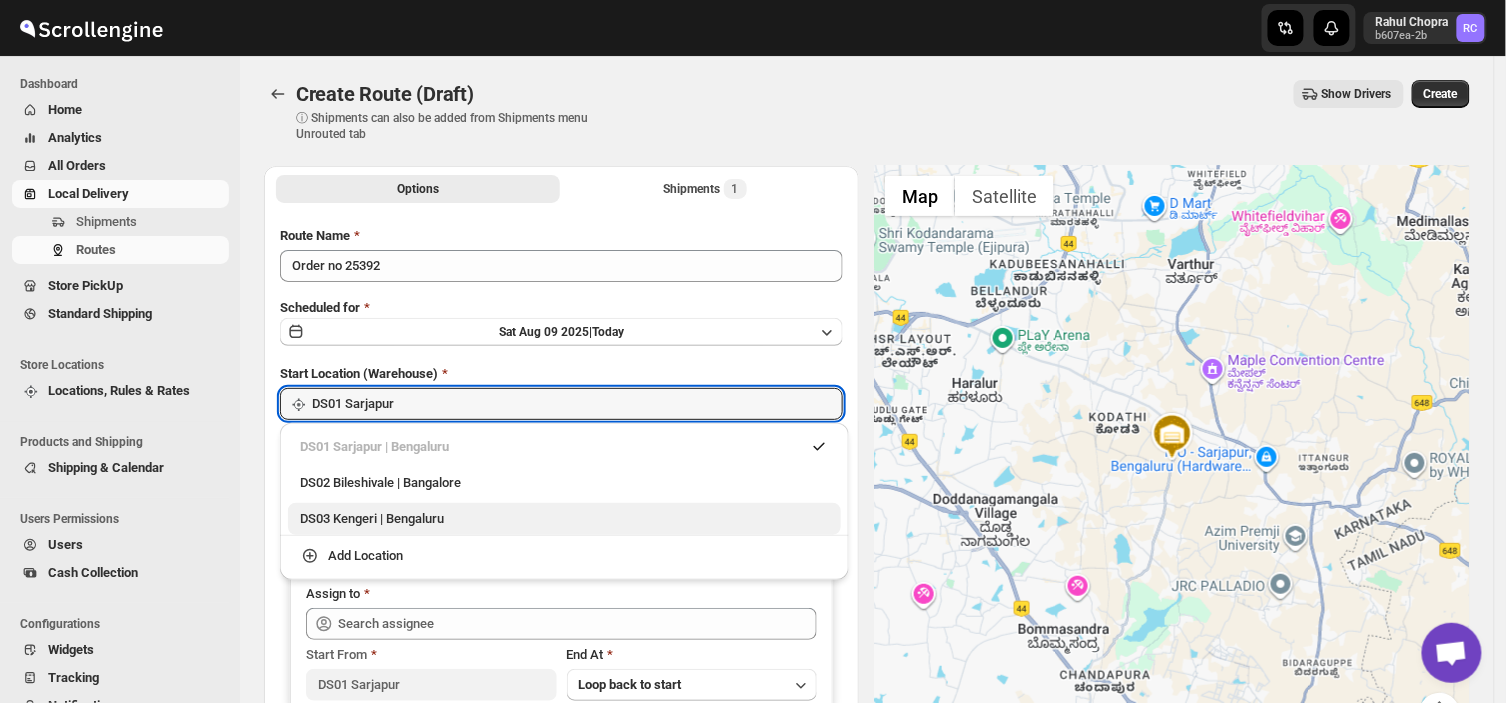 click on "DS03 Kengeri | Bengaluru" at bounding box center (564, 519) 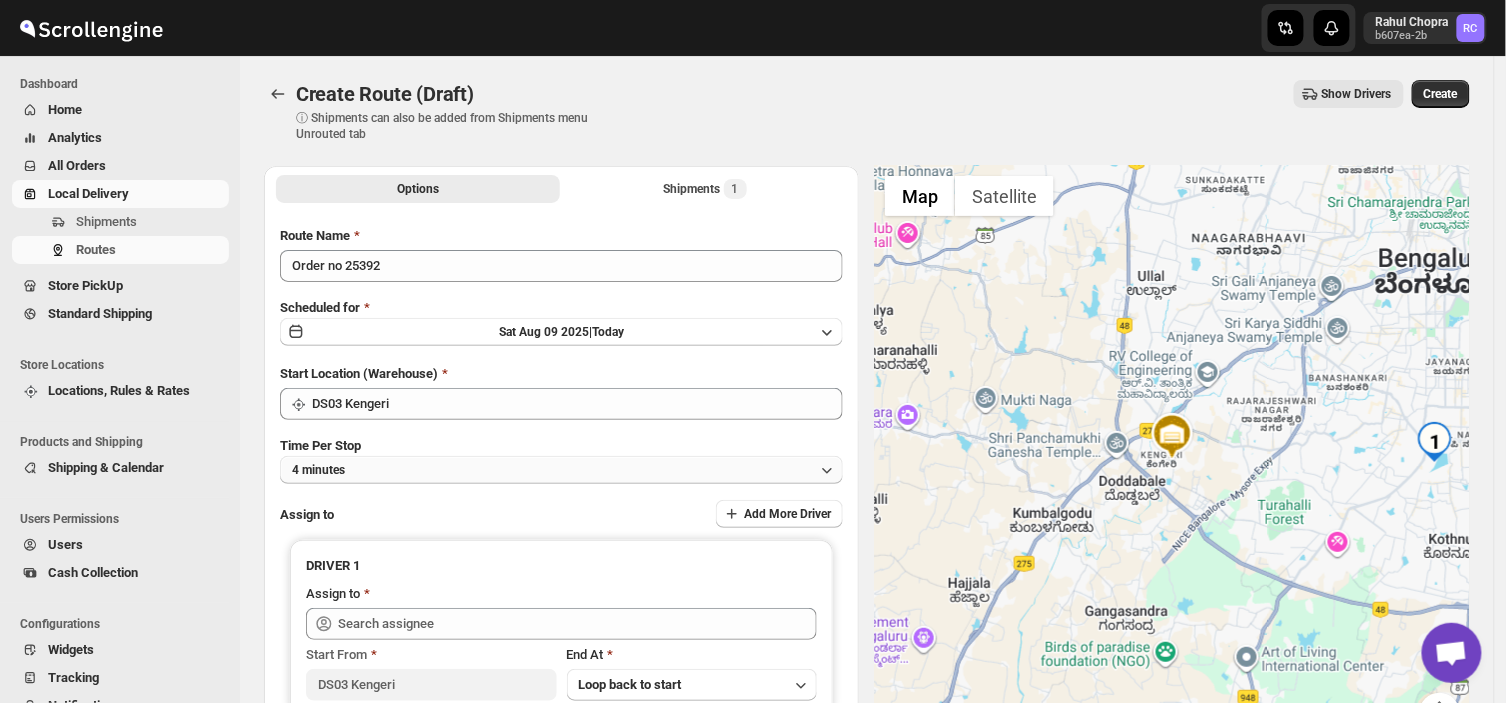 click on "4 minutes" at bounding box center [561, 470] 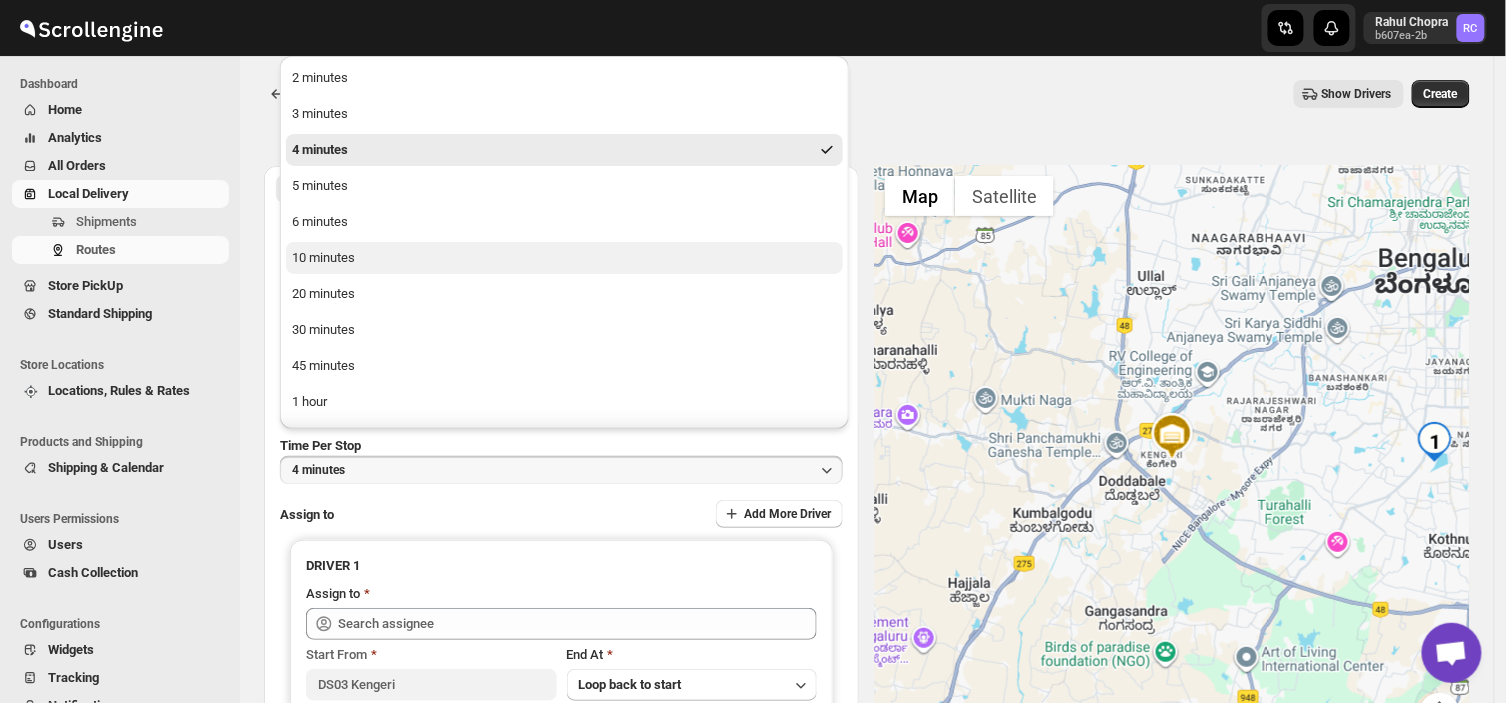 click on "10 minutes" at bounding box center [323, 258] 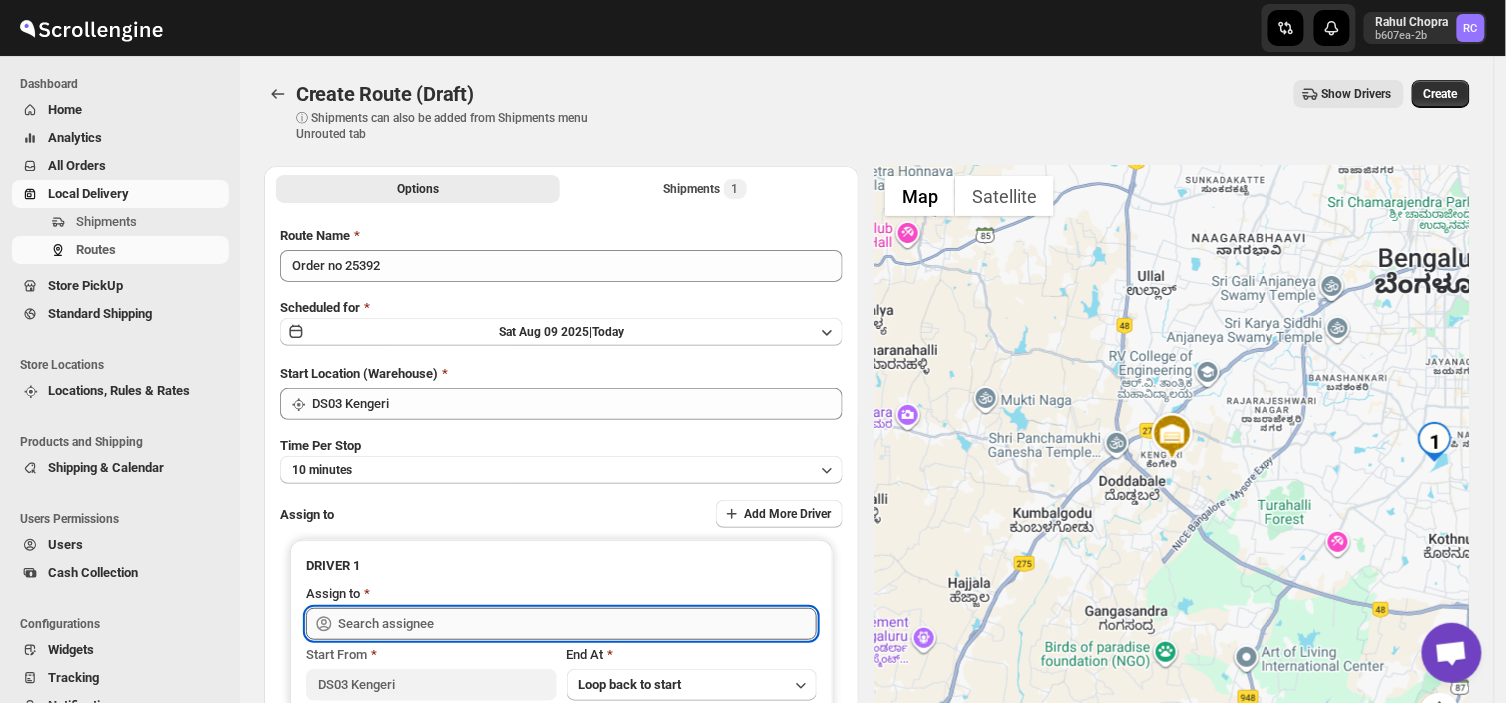 click at bounding box center (577, 624) 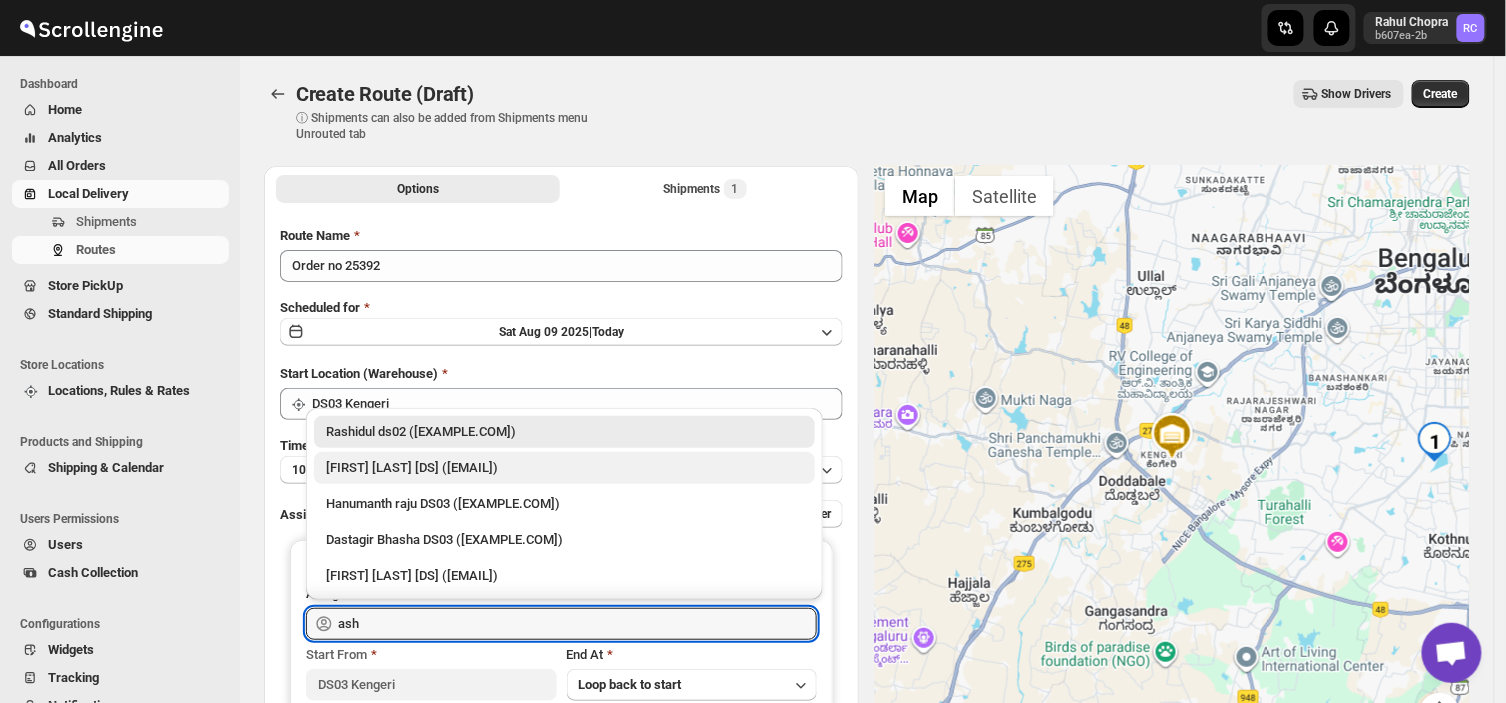 click on "[FIRST] [LAST] [DS] ([EMAIL])" at bounding box center (564, 468) 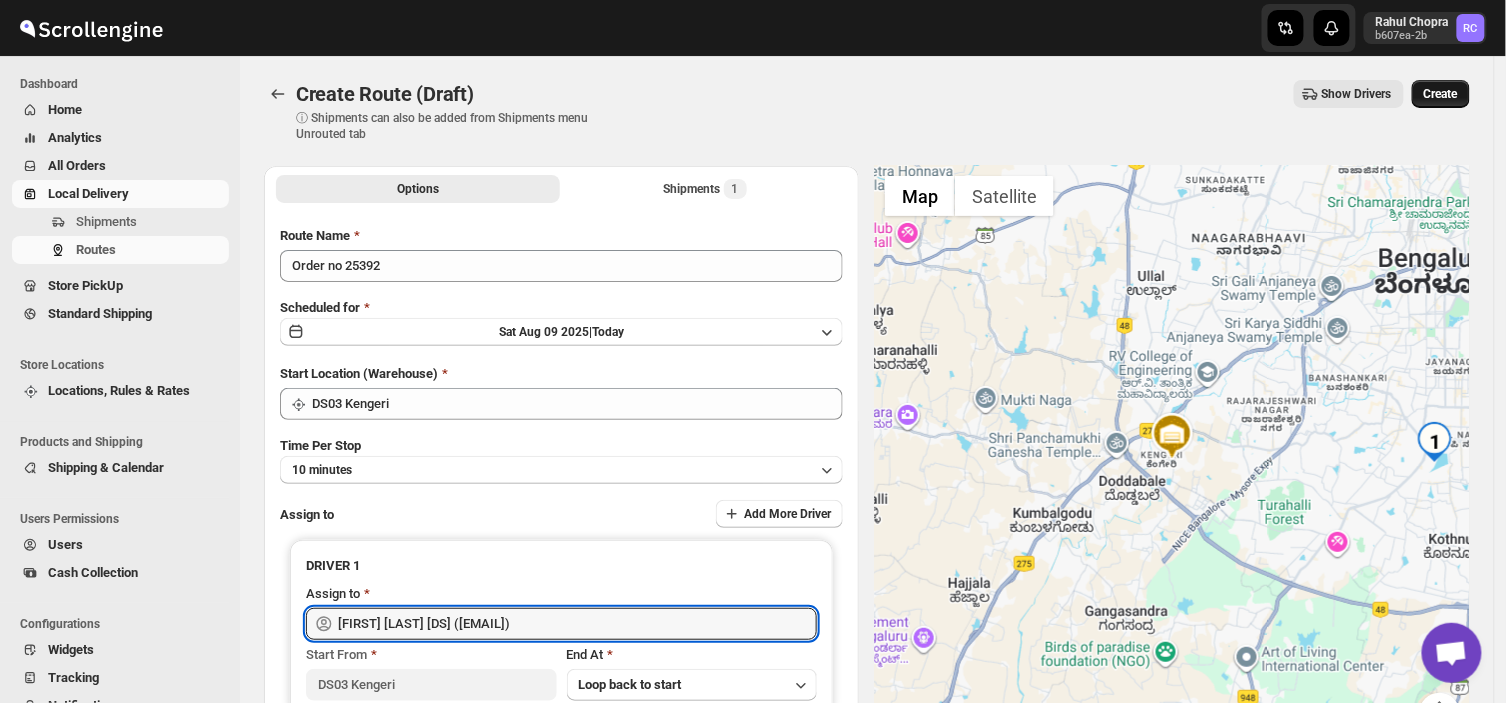 type on "[FIRST] [LAST] [DS] ([EMAIL])" 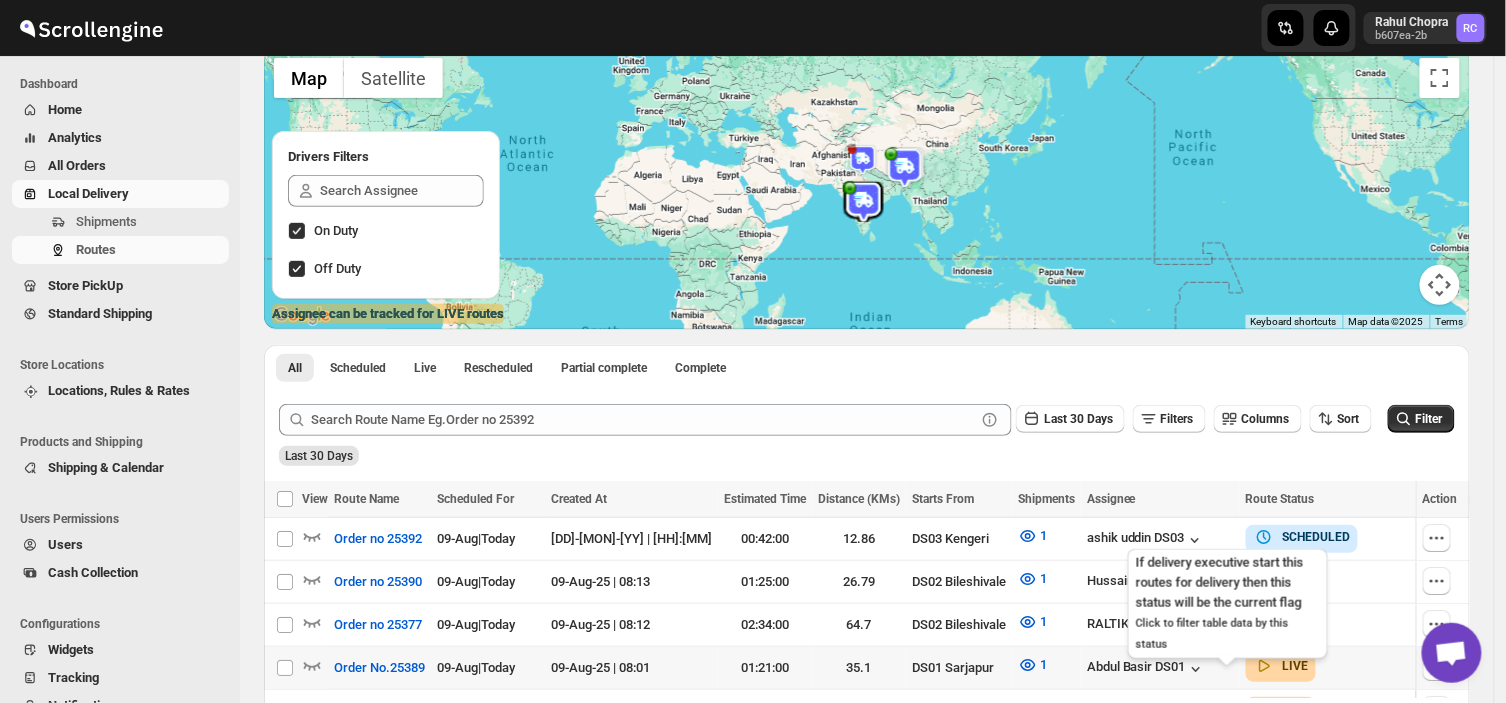 scroll, scrollTop: 150, scrollLeft: 0, axis: vertical 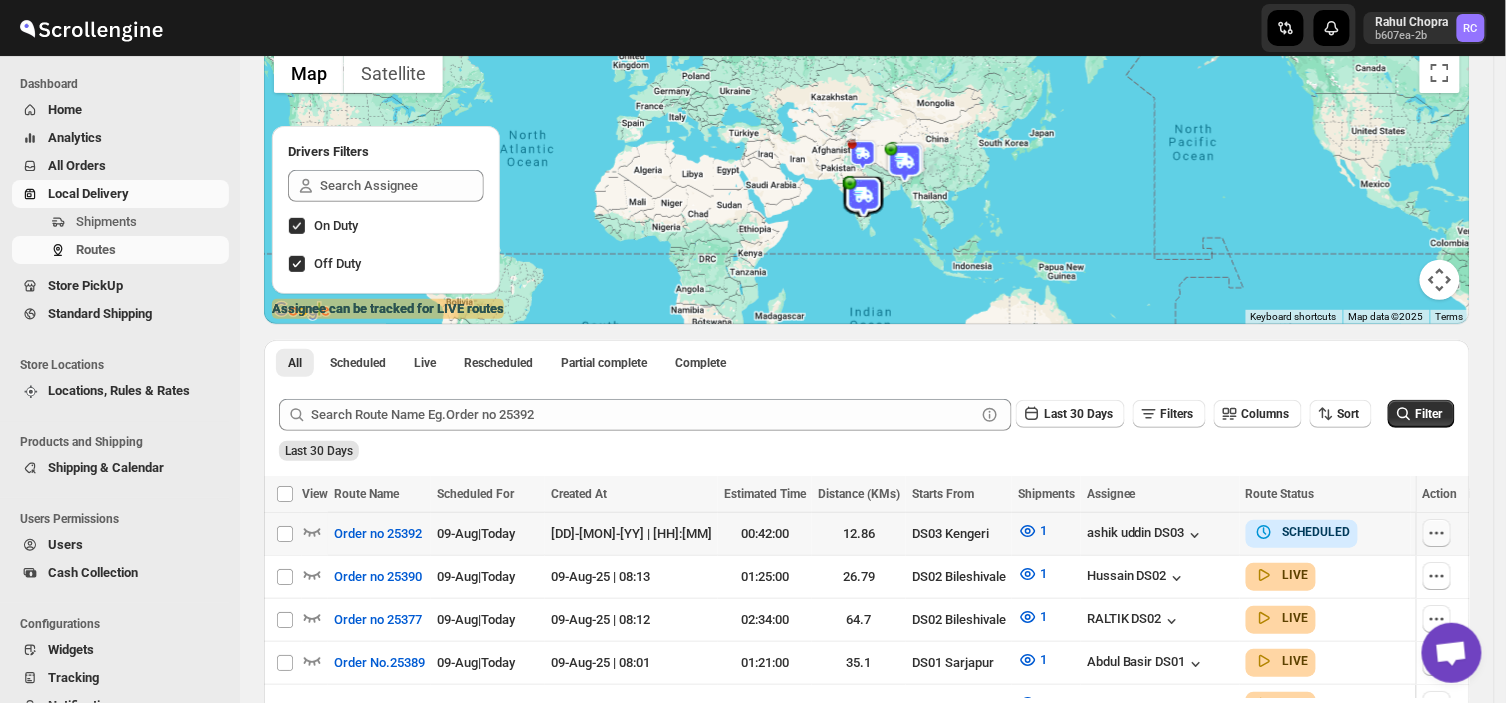click 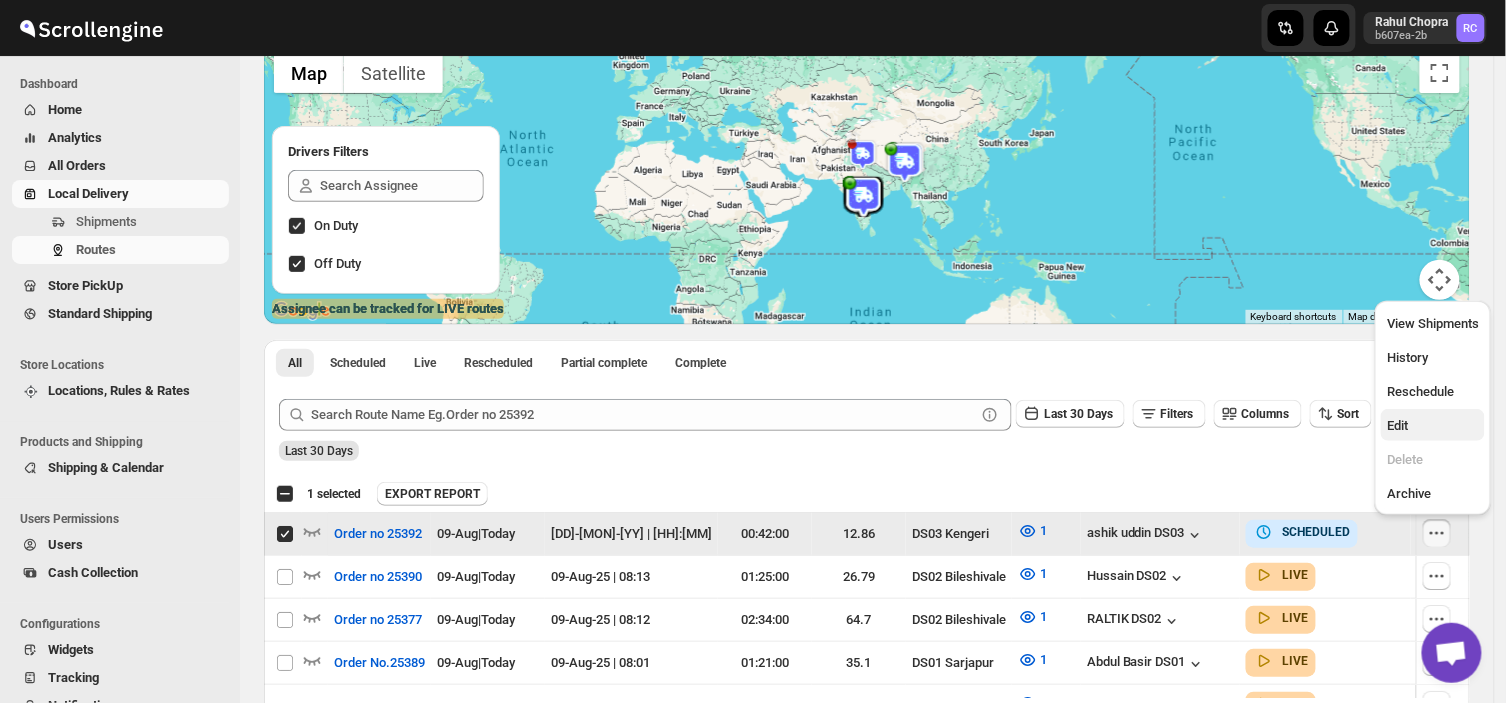 click on "Edit" at bounding box center [1397, 425] 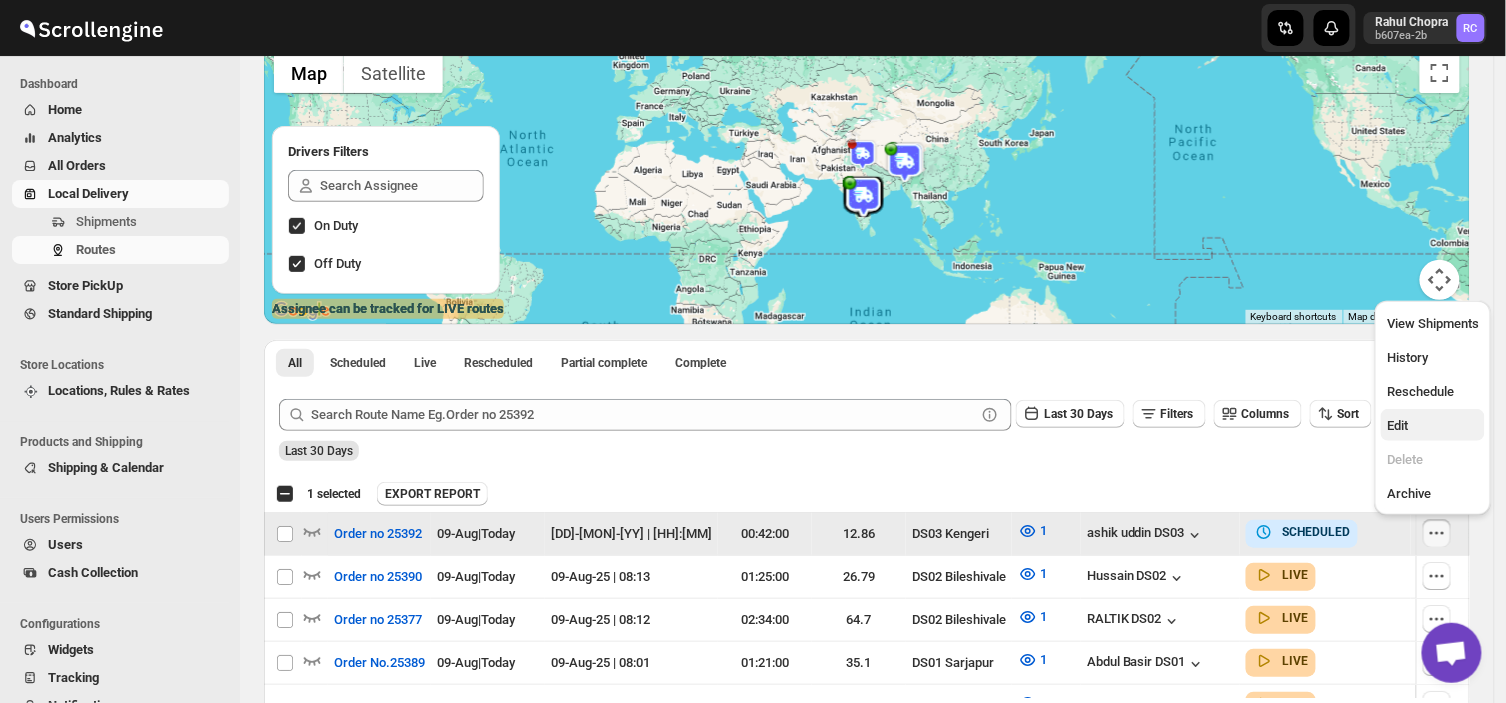 checkbox on "false" 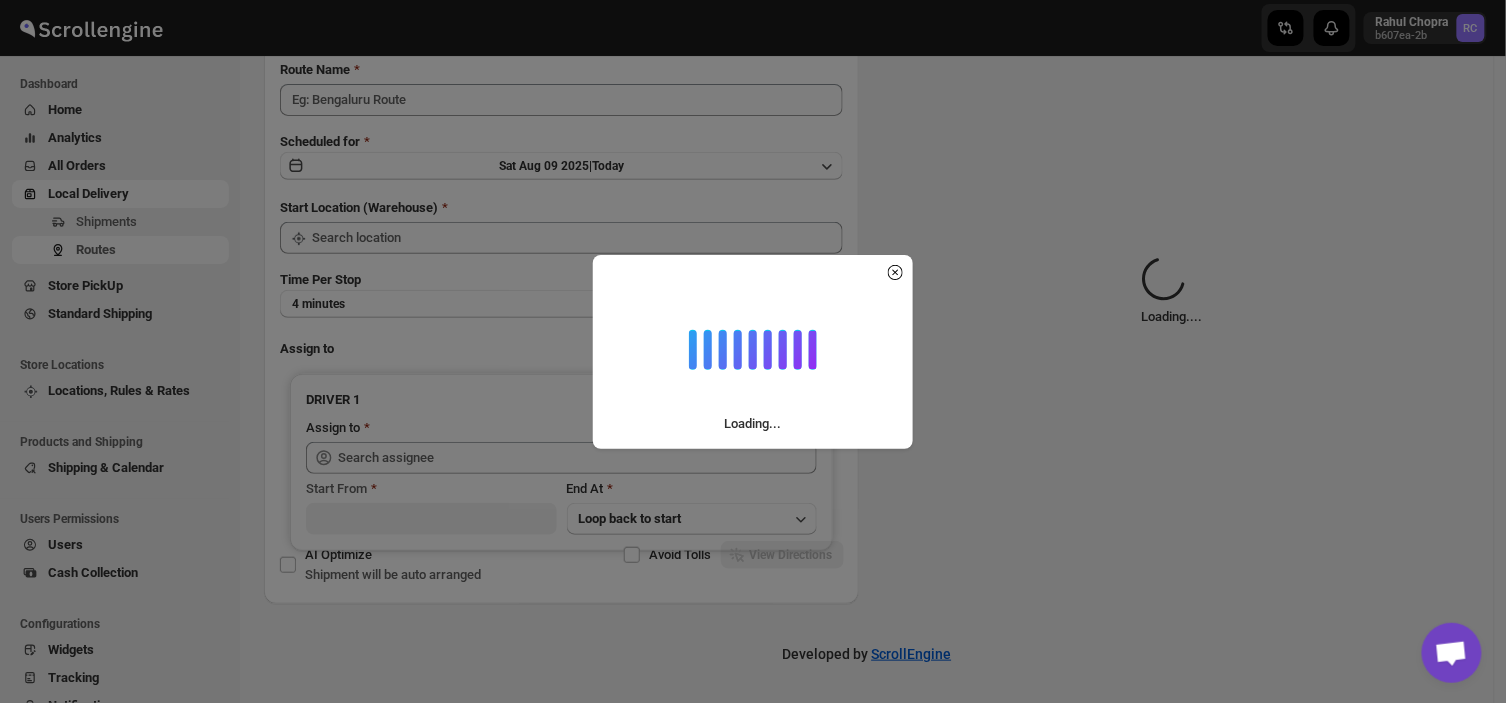scroll, scrollTop: 0, scrollLeft: 0, axis: both 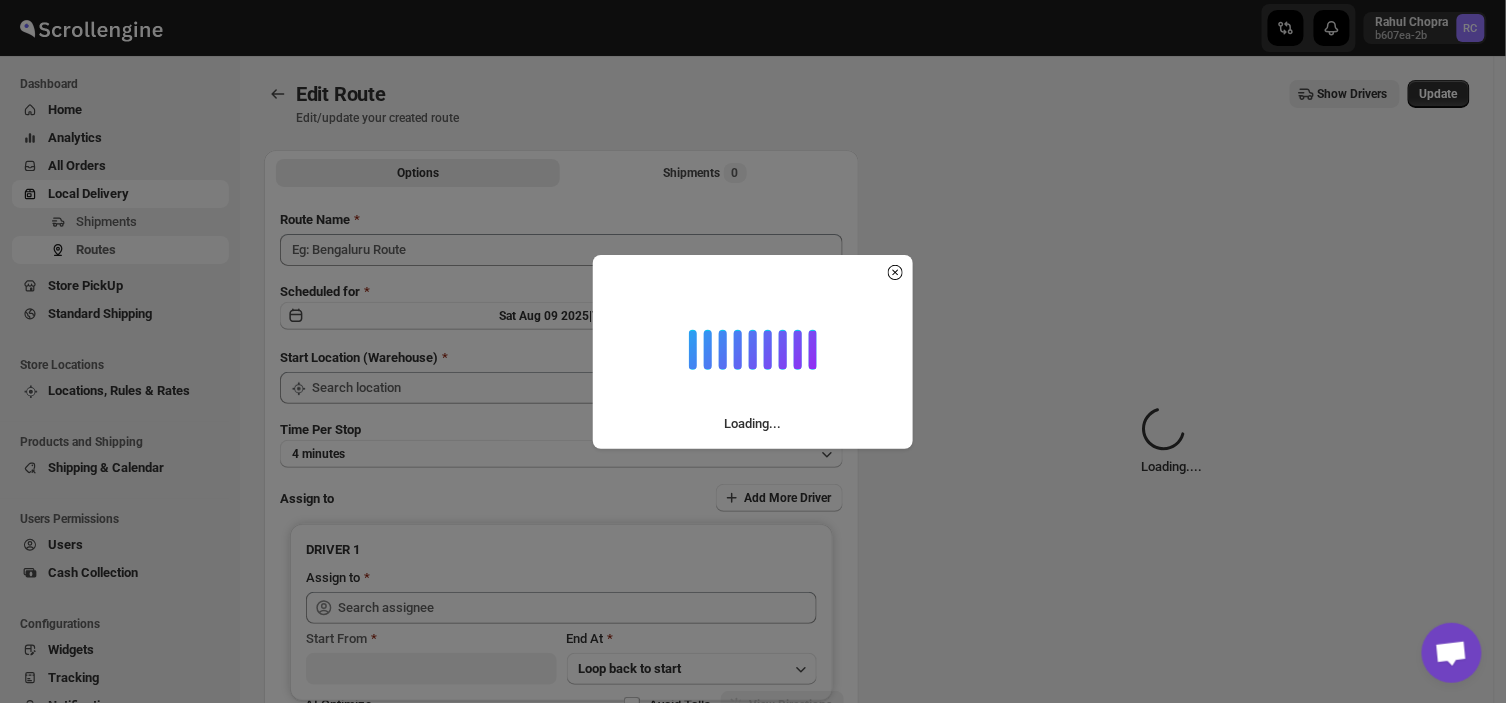 type on "Order no 25392" 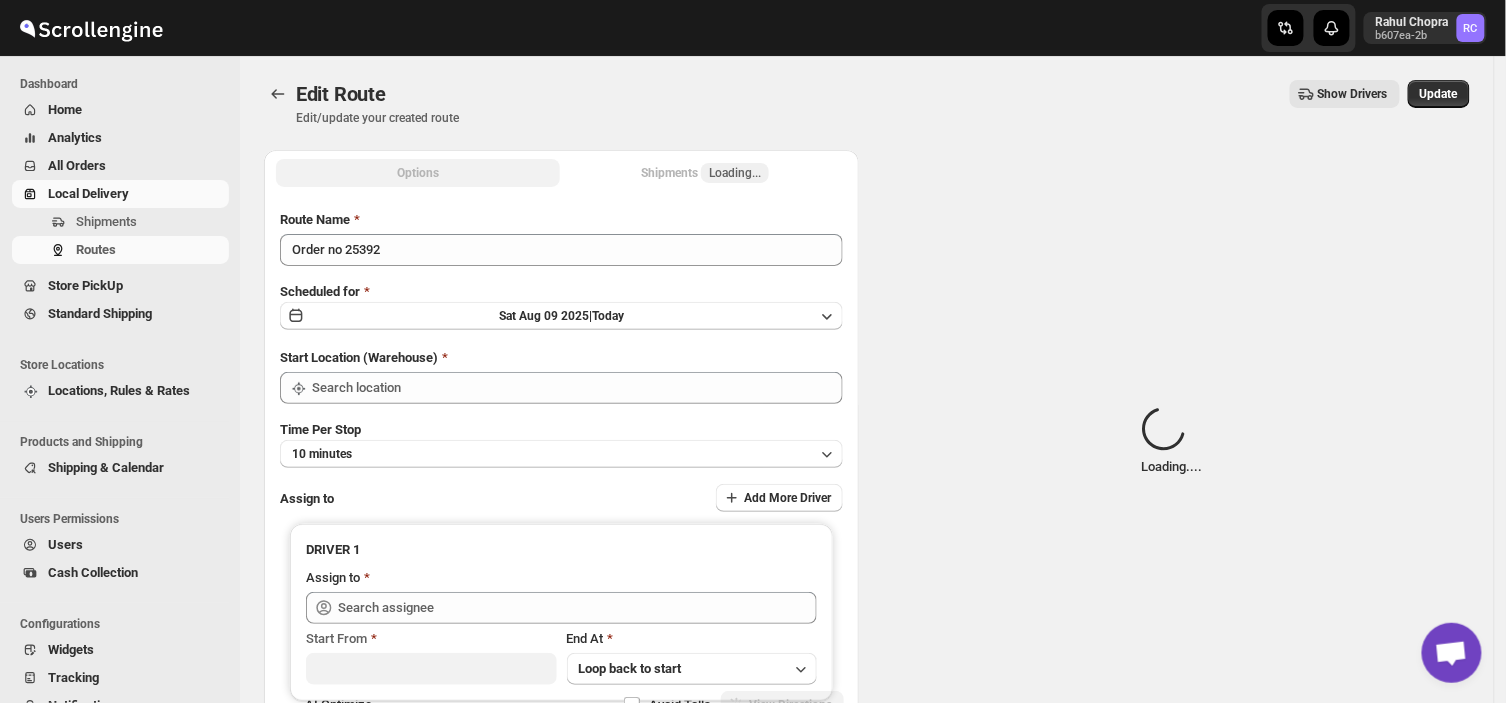 type on "DS03 Kengeri" 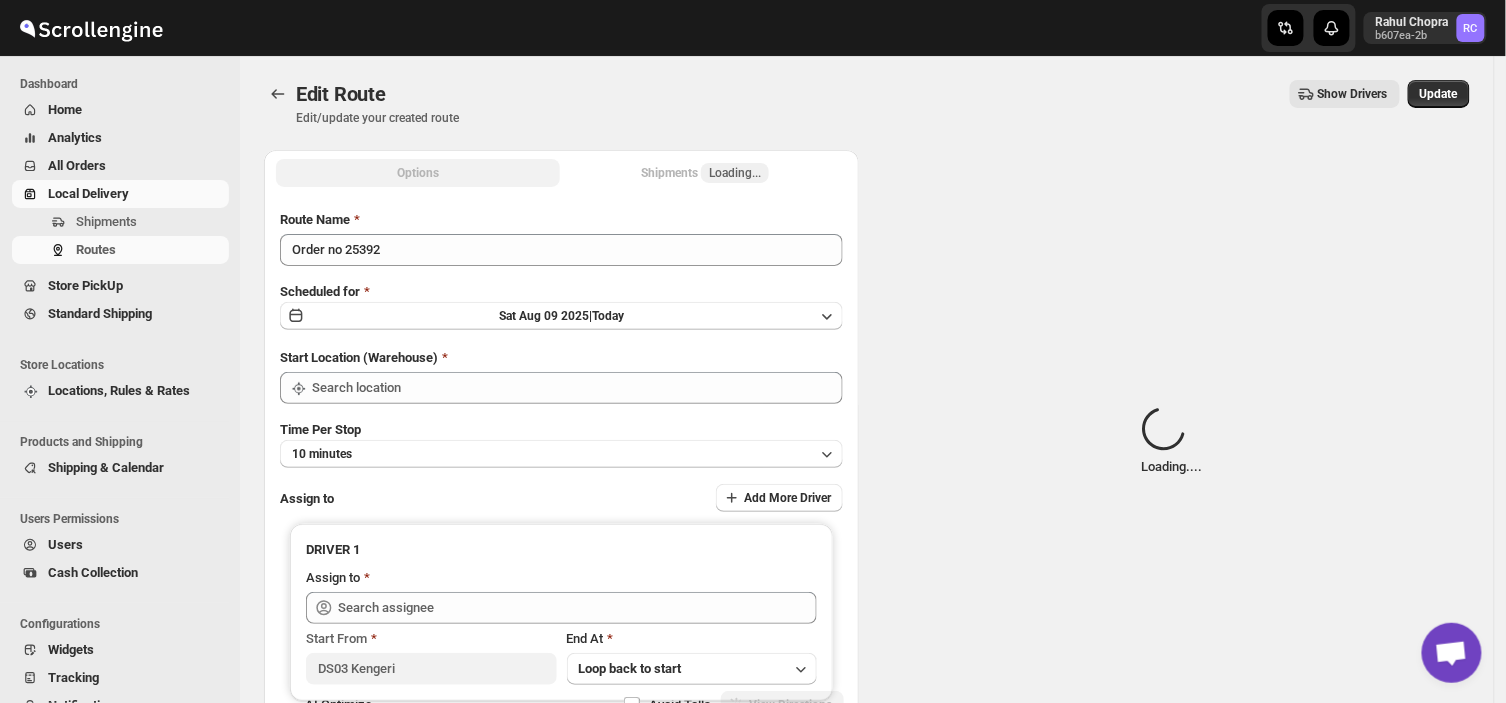 type on "DS03 Kengeri" 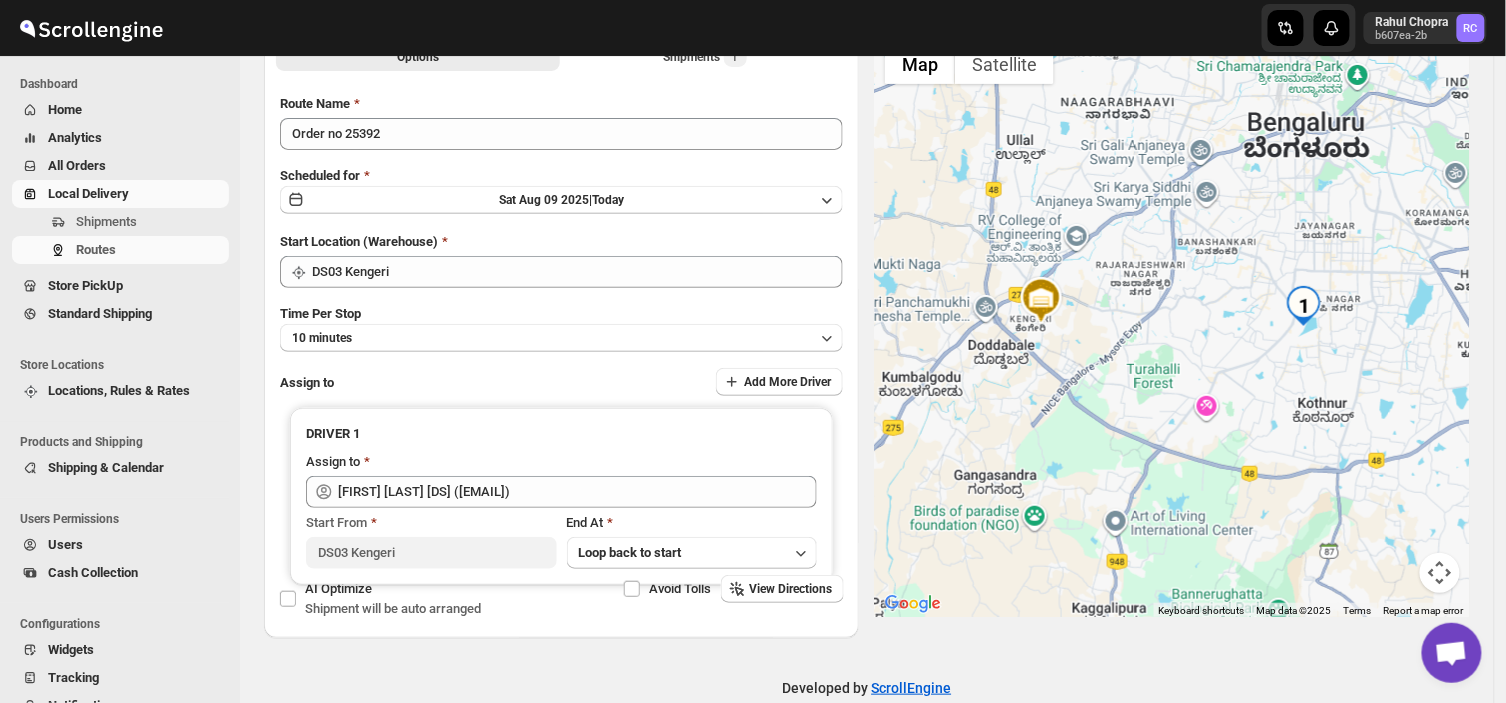 scroll, scrollTop: 118, scrollLeft: 0, axis: vertical 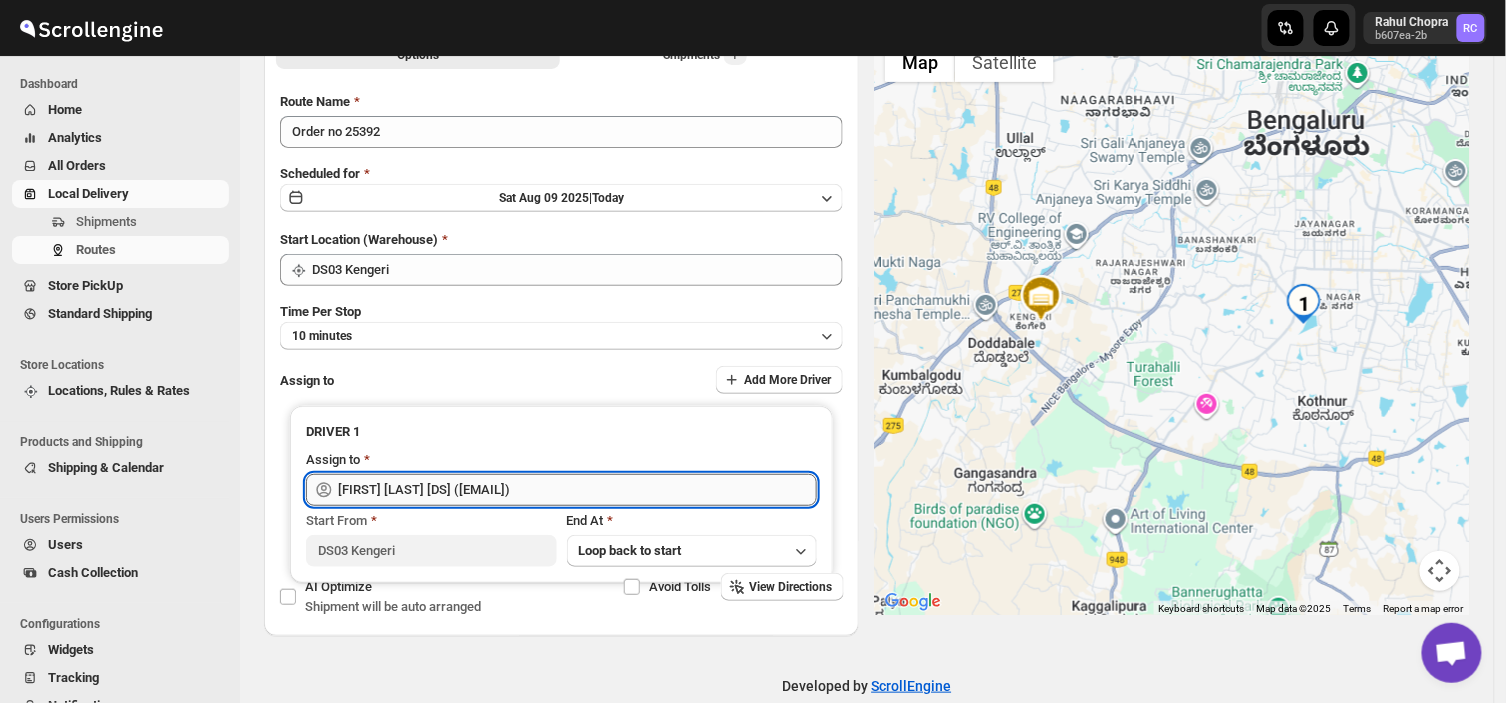 click on "[FIRST] [LAST] [DS] ([EMAIL])" at bounding box center (577, 490) 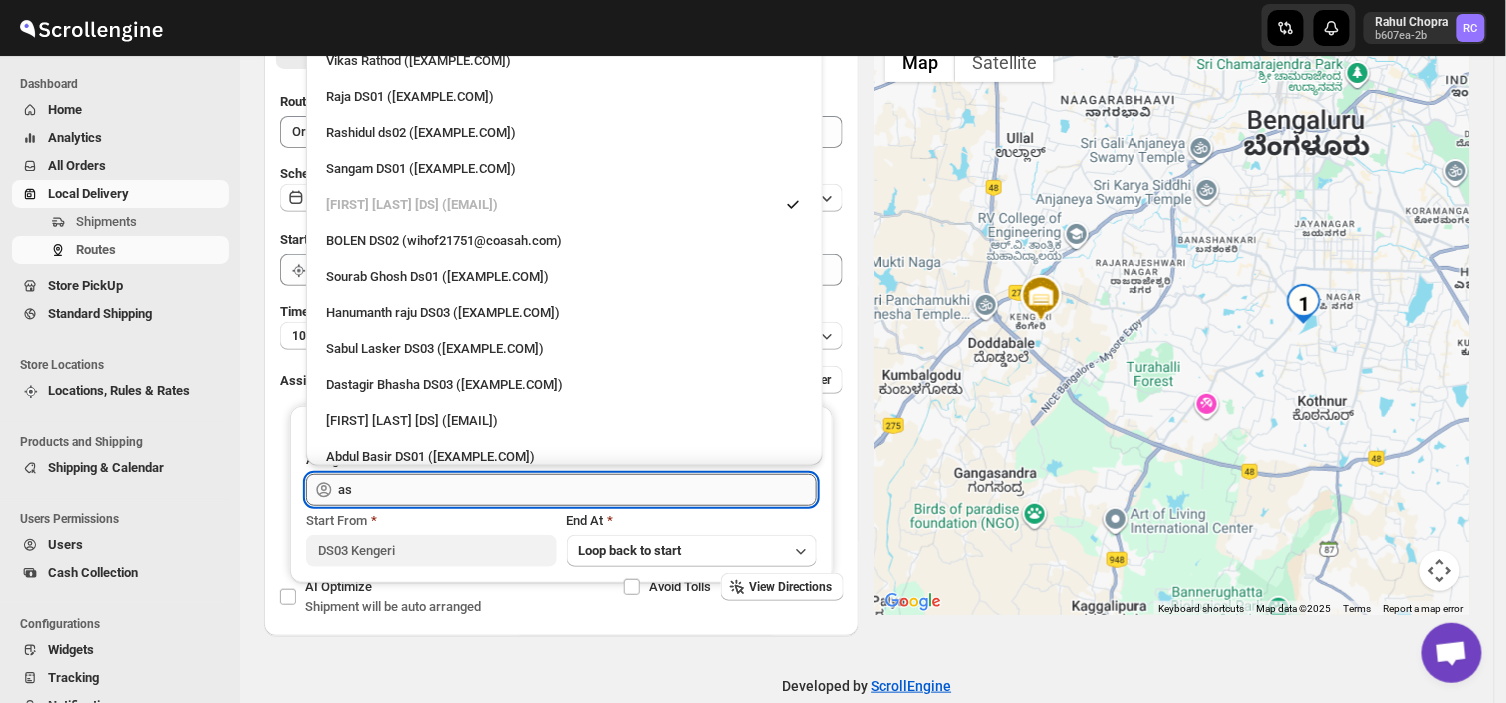 type on "a" 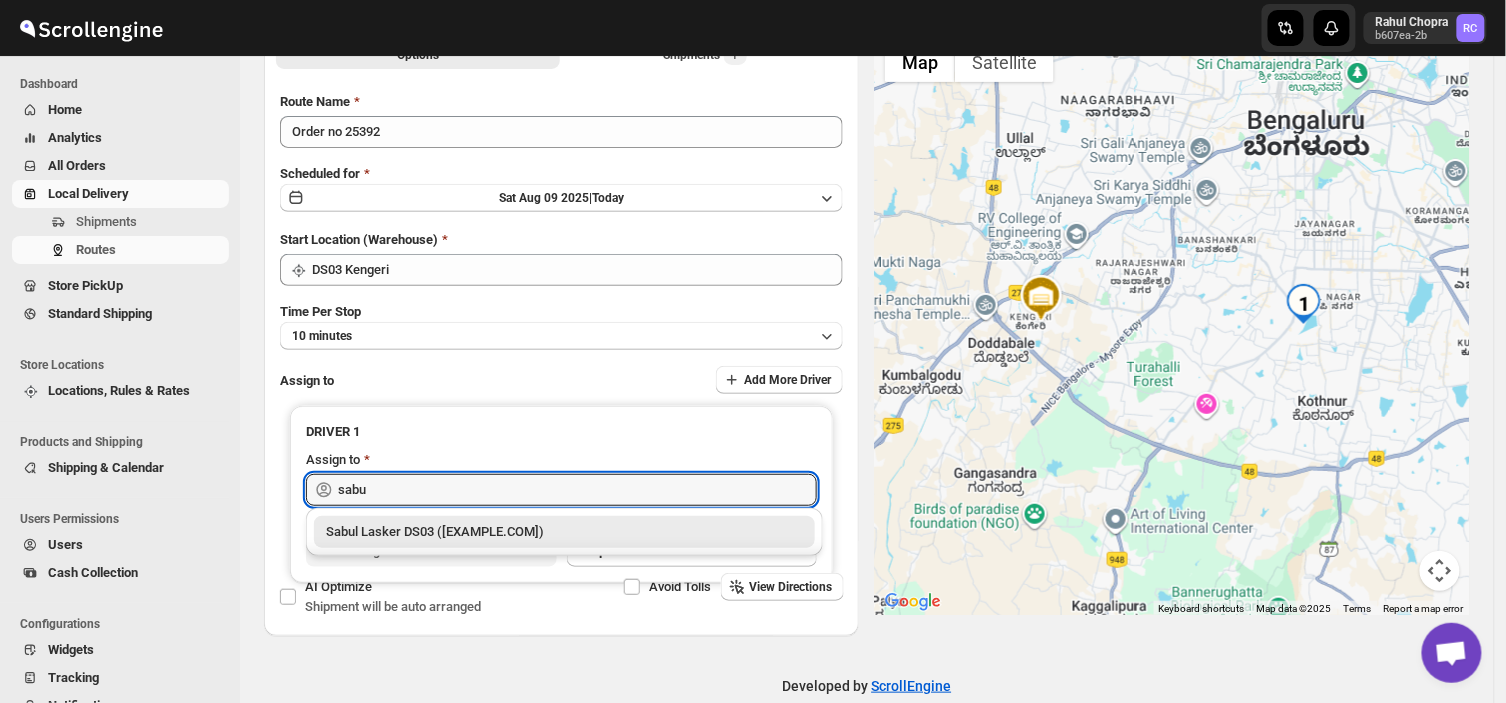 click on "Sabul Lasker DS03 ([EXAMPLE.COM])" at bounding box center (564, 532) 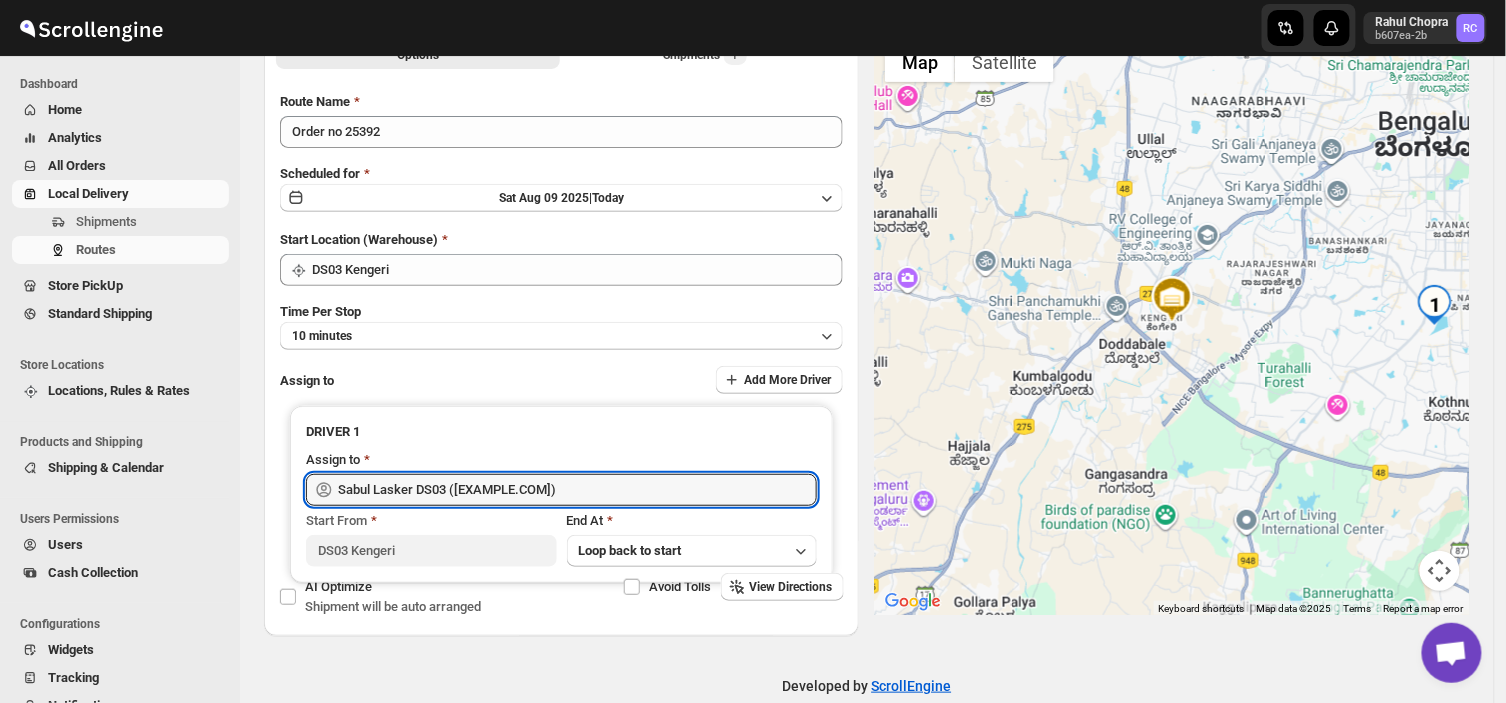 scroll, scrollTop: 0, scrollLeft: 0, axis: both 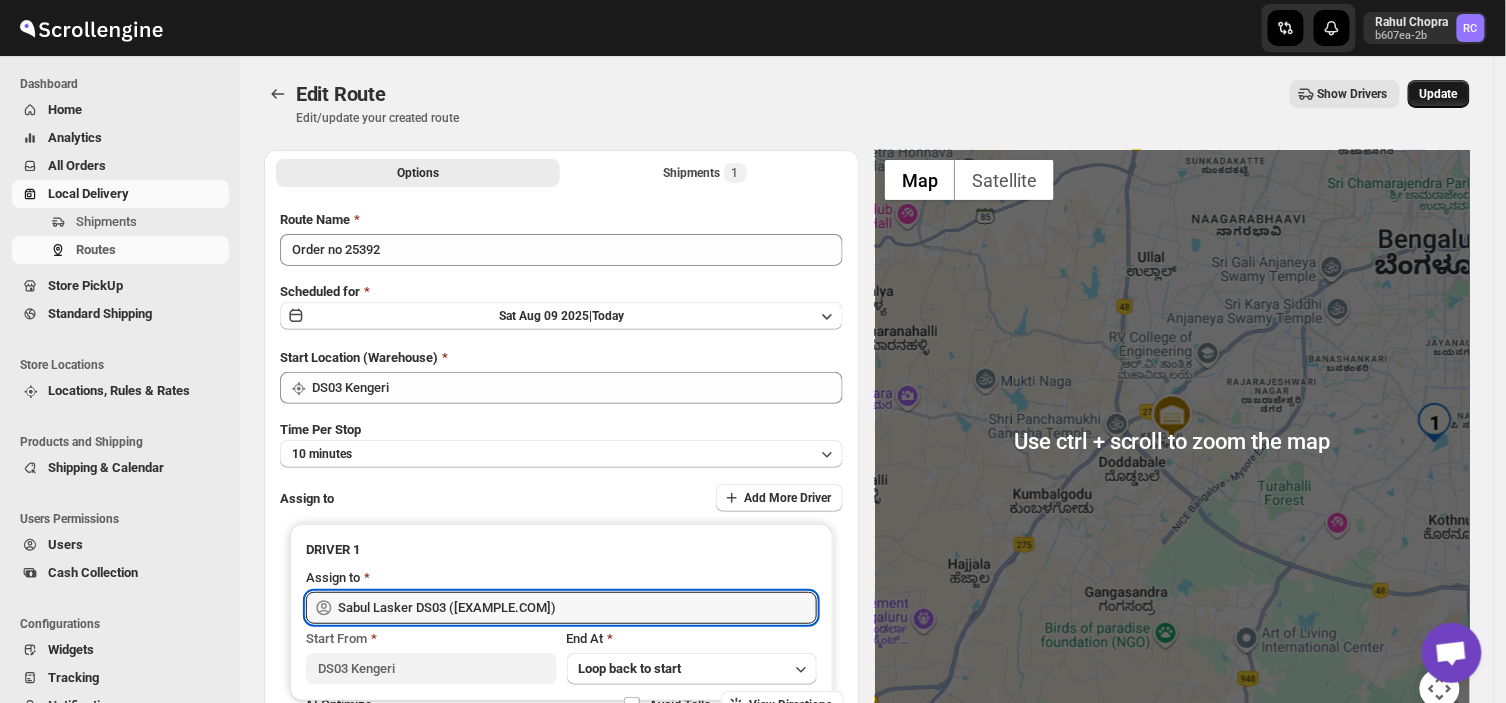 type on "Sabul Lasker DS03 ([EXAMPLE.COM])" 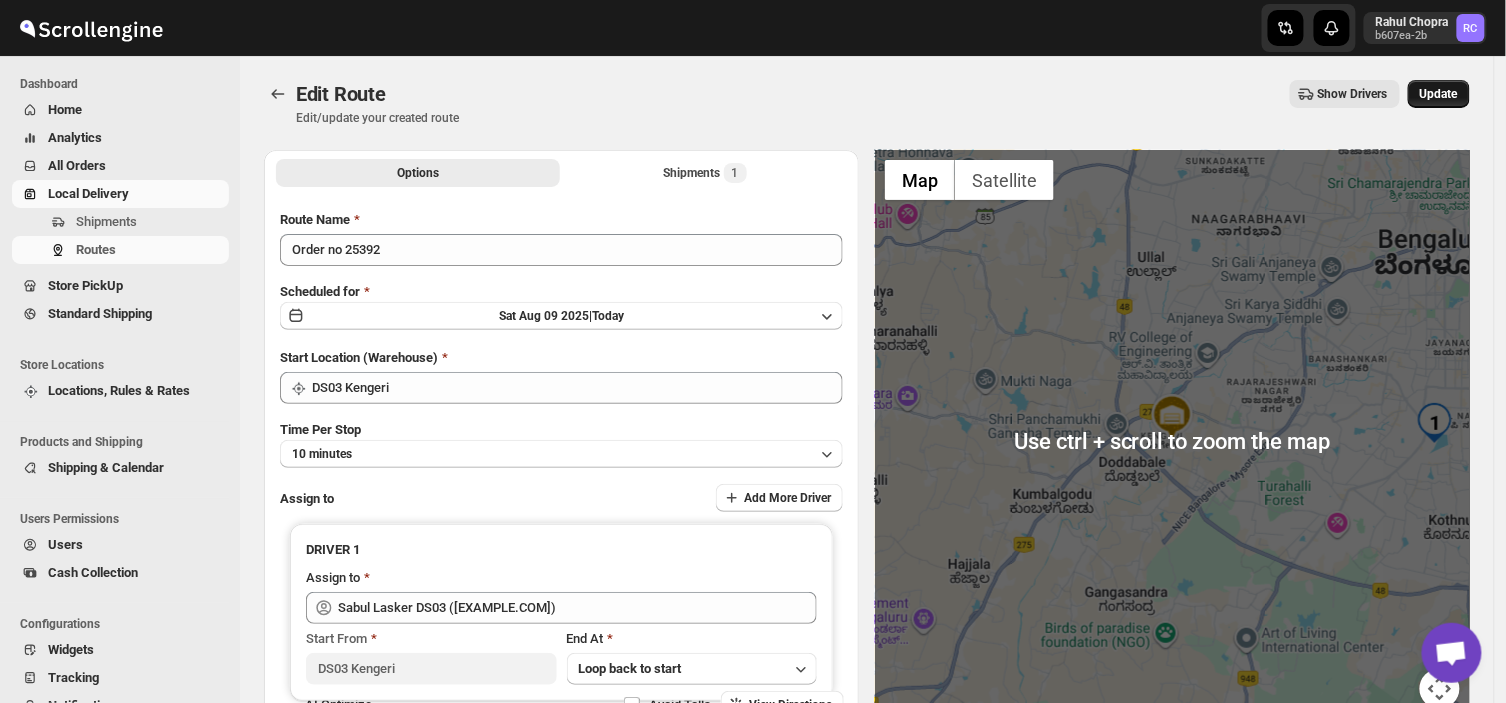 click on "Update" at bounding box center (1439, 94) 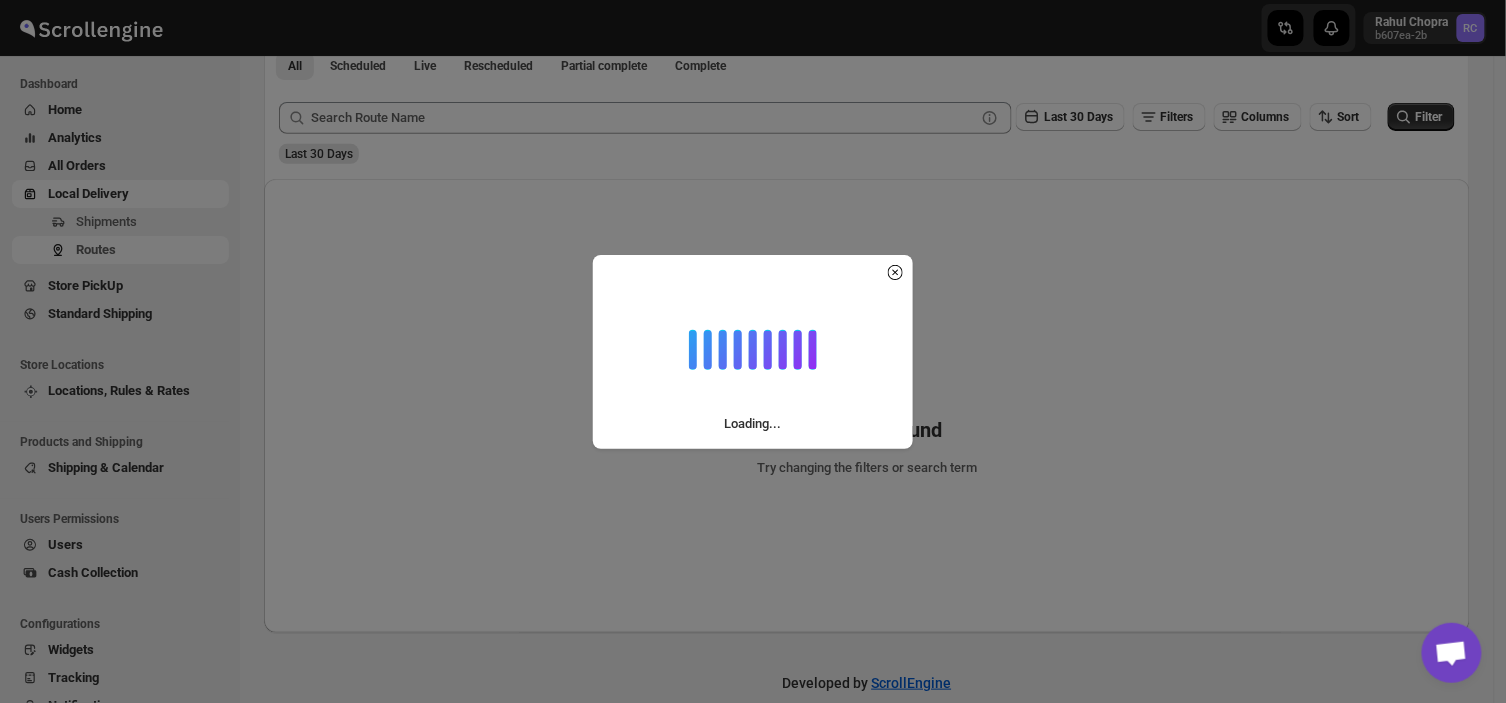 scroll, scrollTop: 0, scrollLeft: 0, axis: both 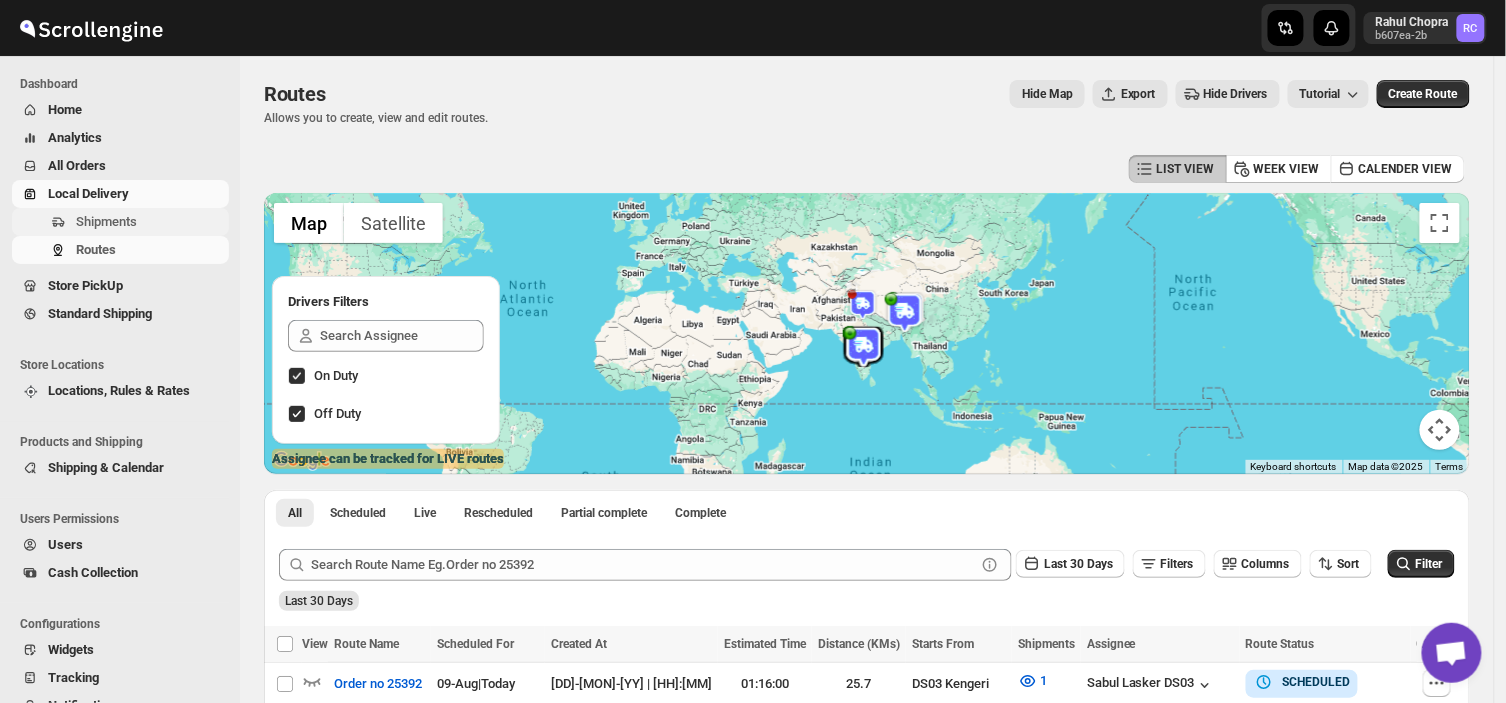 click on "Shipments" at bounding box center (150, 222) 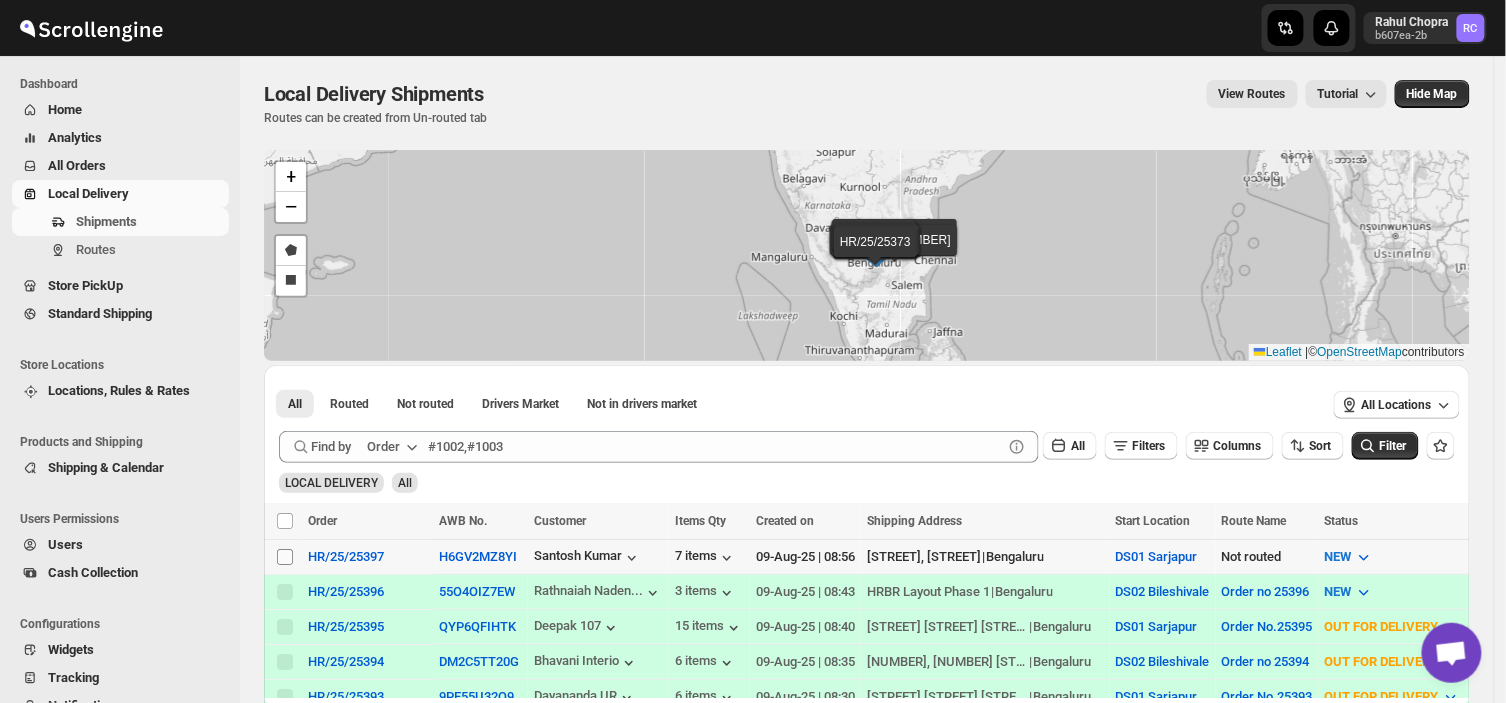 click on "Select shipment" at bounding box center [285, 557] 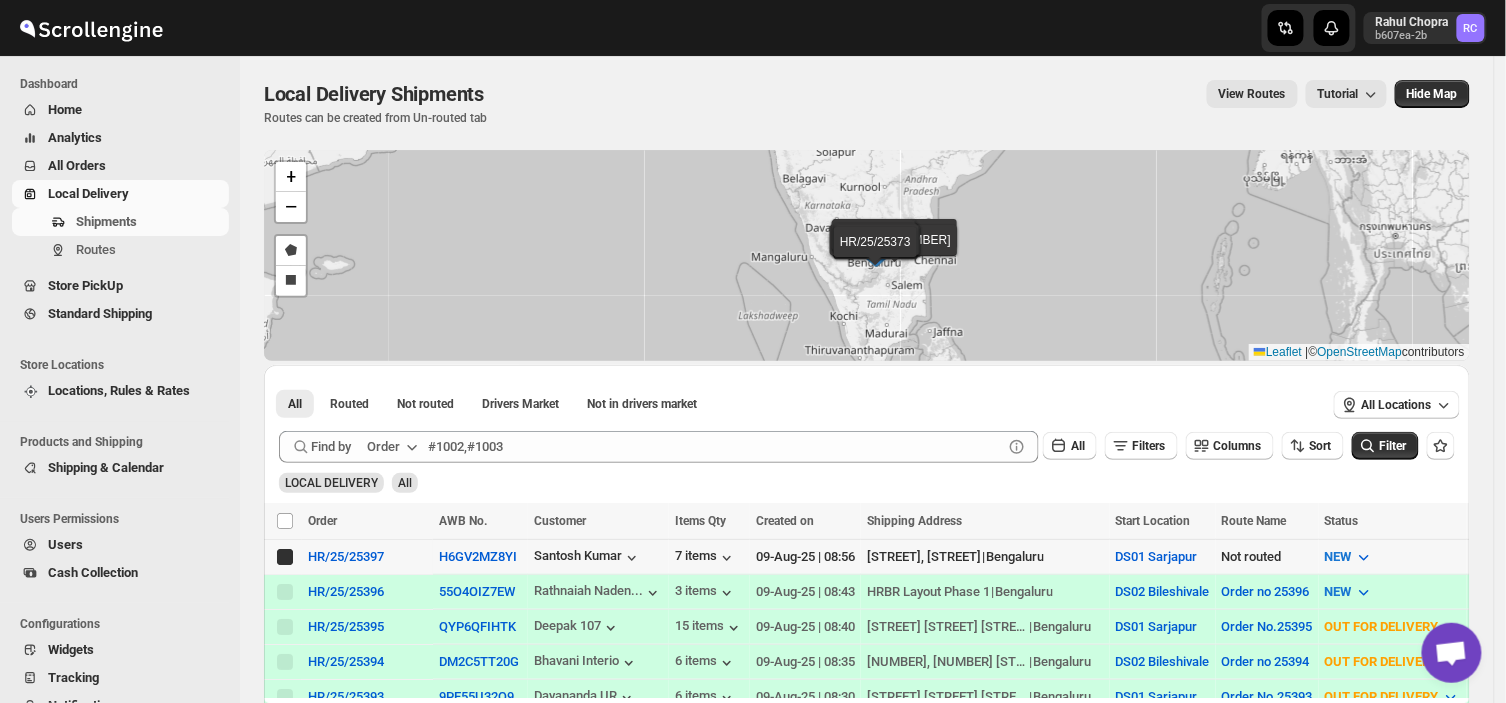 checkbox on "true" 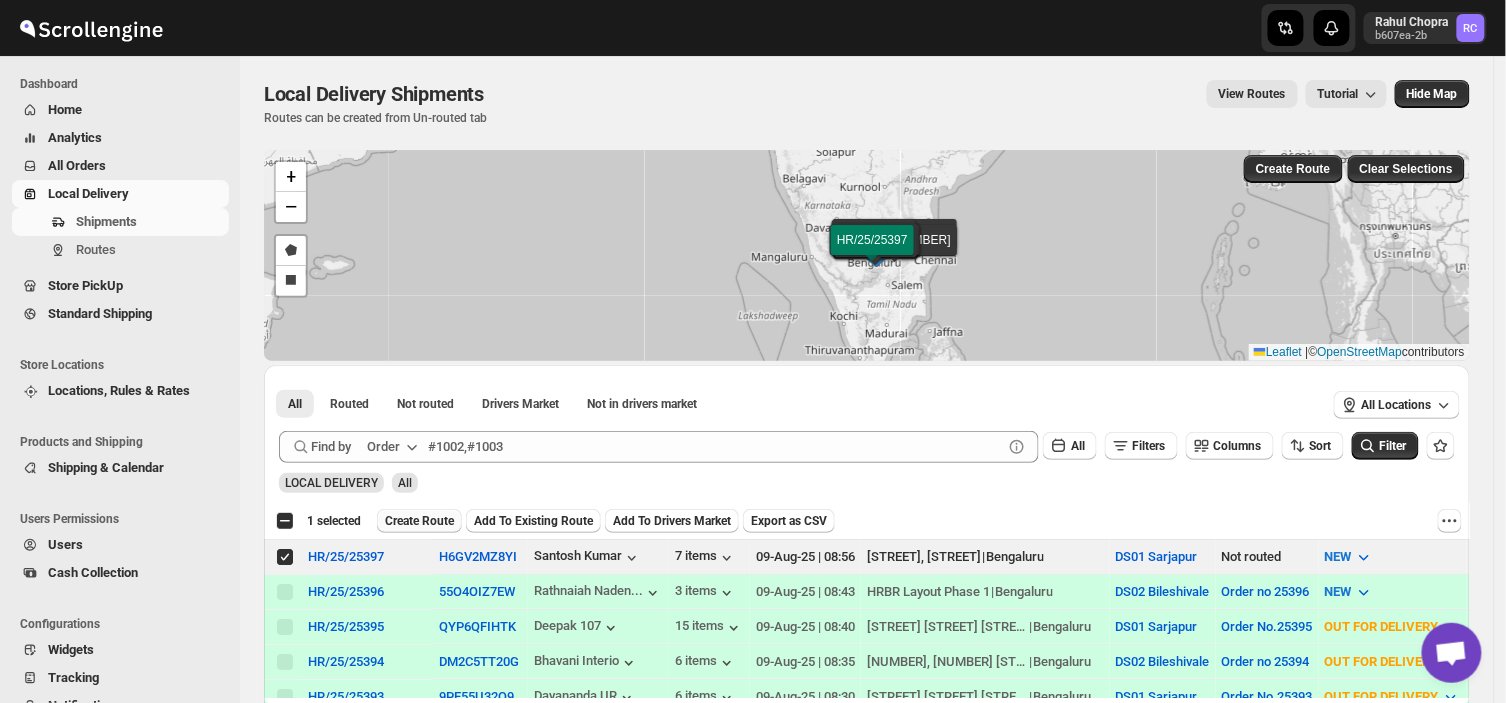 click on "Create Route" at bounding box center (419, 521) 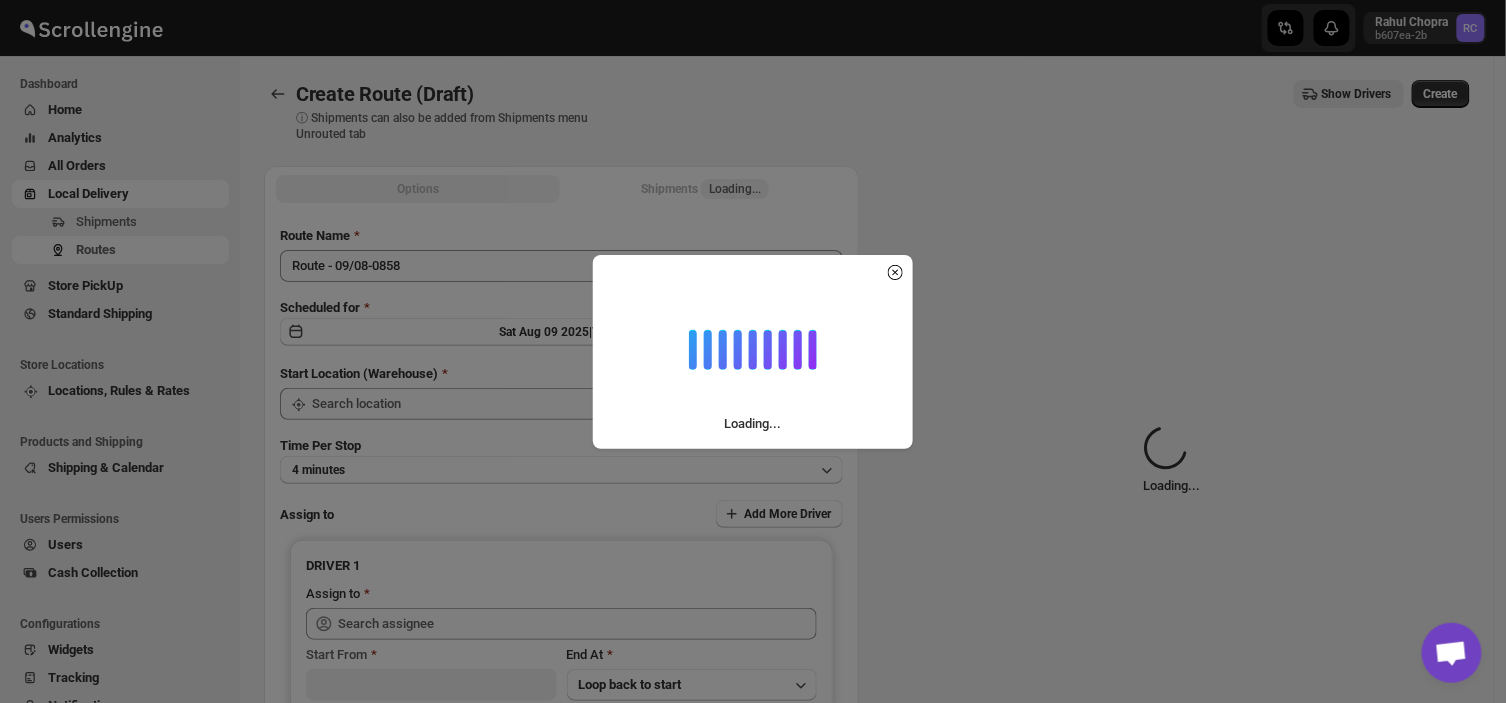 type on "DS01 Sarjapur" 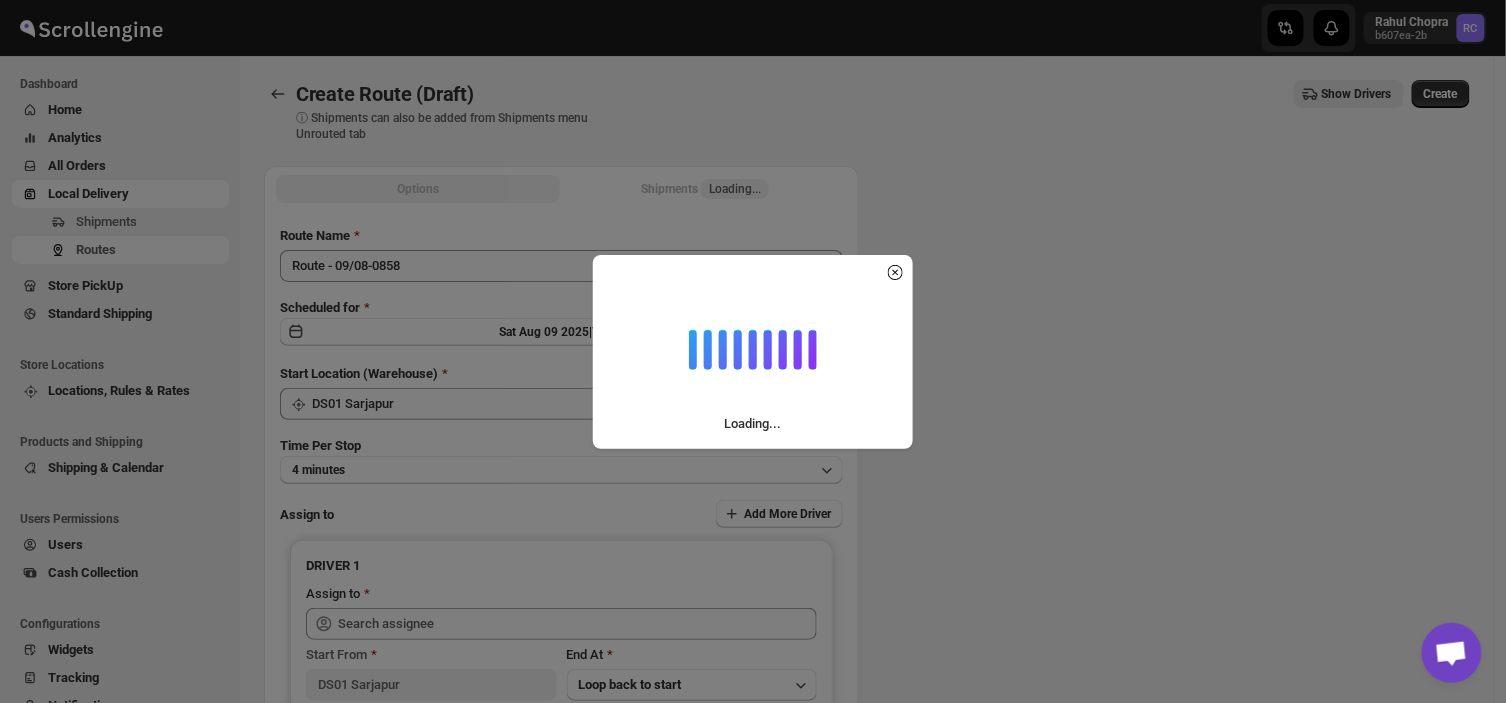 type on "DS01 Sarjapur" 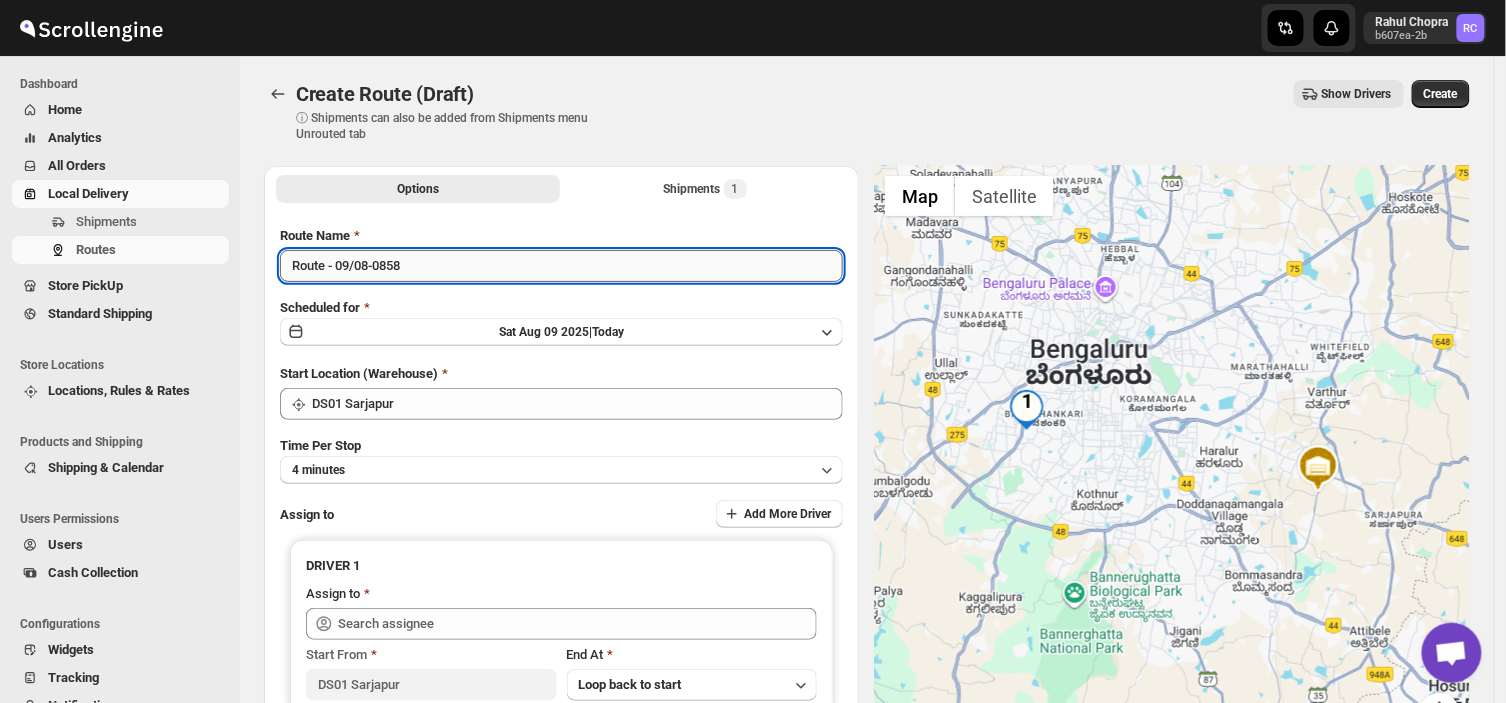 click on "Route - 09/08-0858" at bounding box center (561, 266) 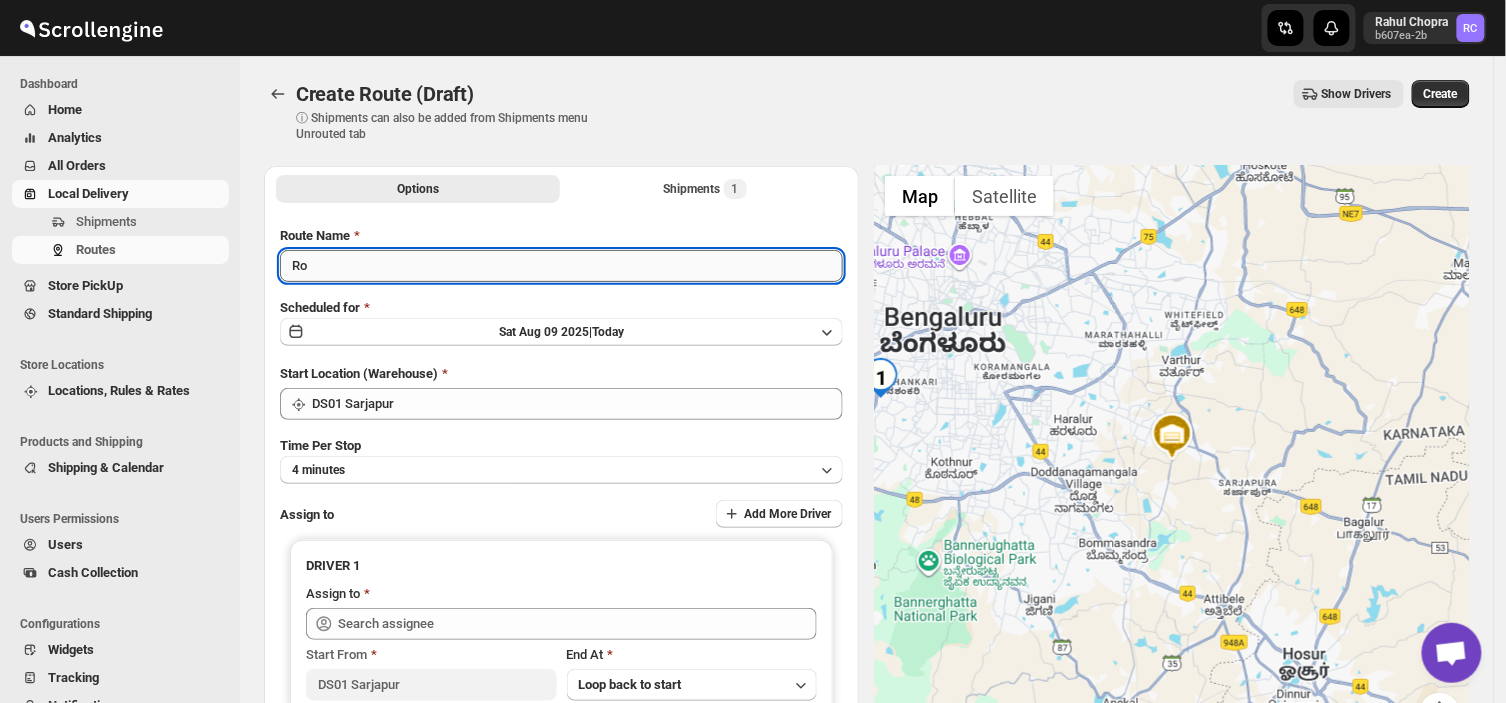type on "R" 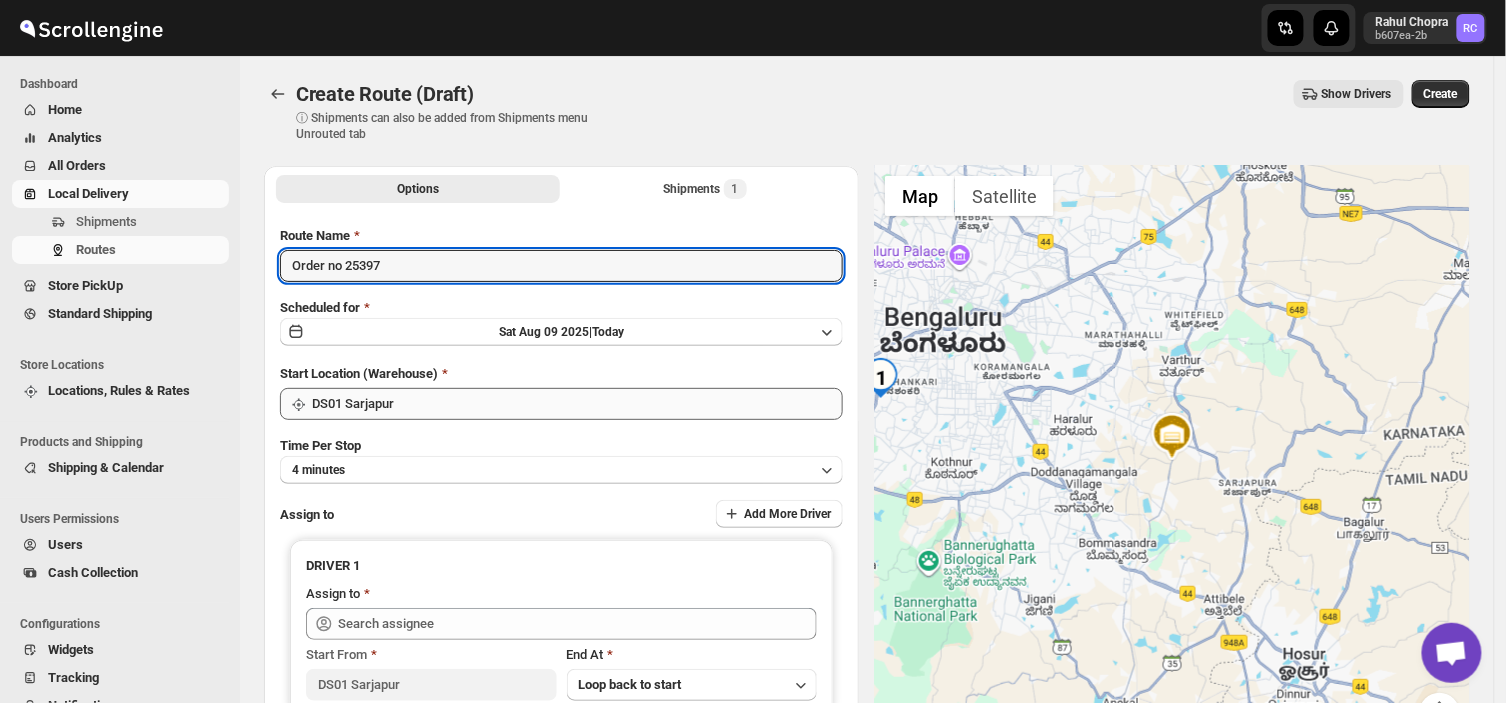 type on "Order no 25397" 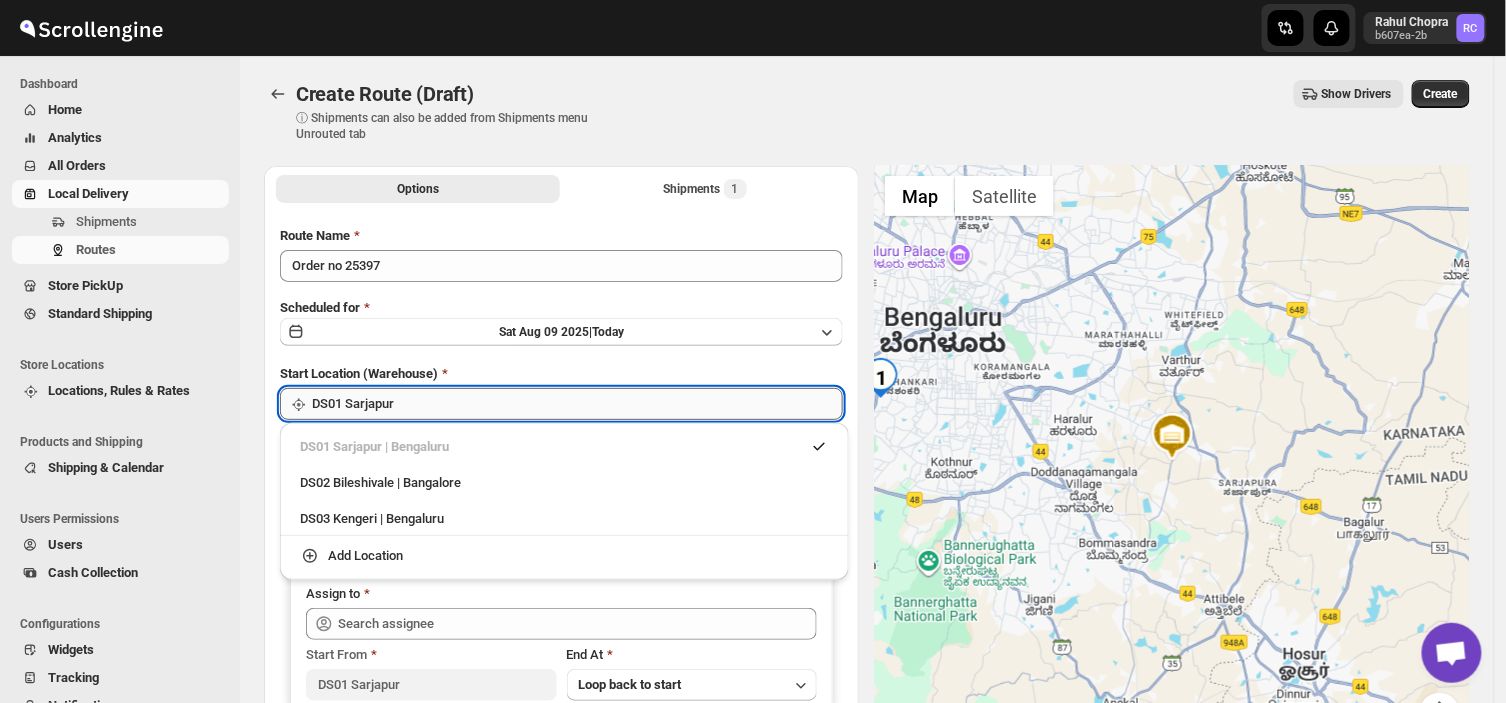 click on "DS01 Sarjapur" at bounding box center [577, 404] 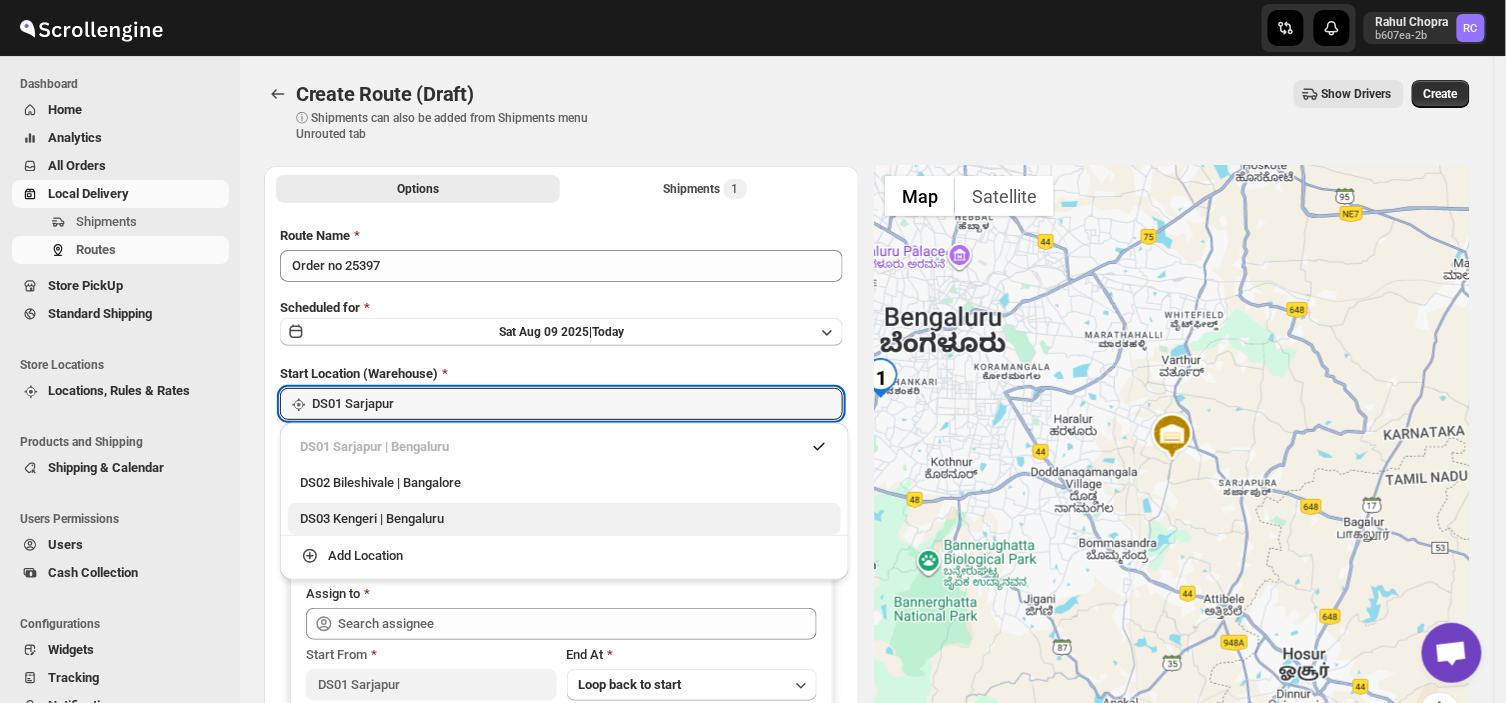 click on "DS03 Kengeri | Bengaluru" at bounding box center (564, 519) 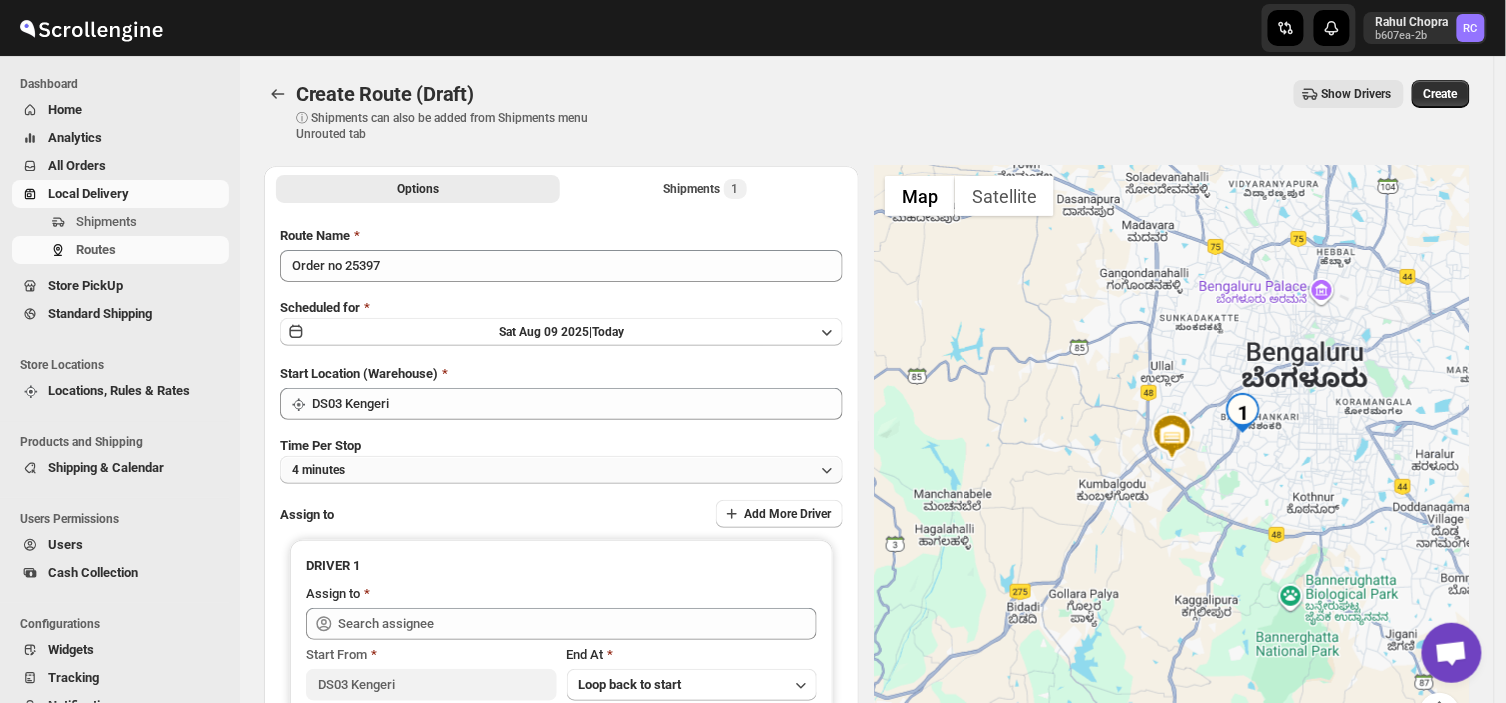 click on "4 minutes" at bounding box center (561, 470) 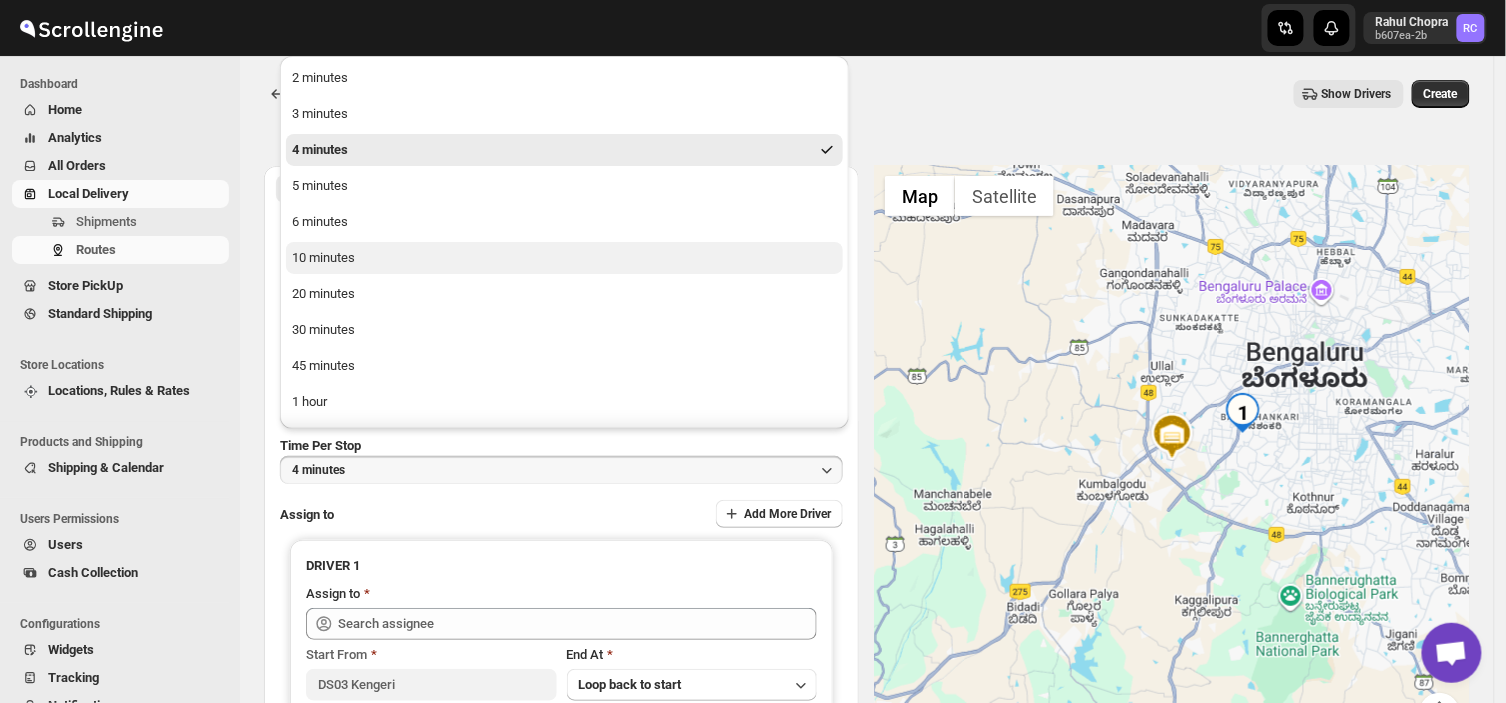 click on "10 minutes" at bounding box center (323, 258) 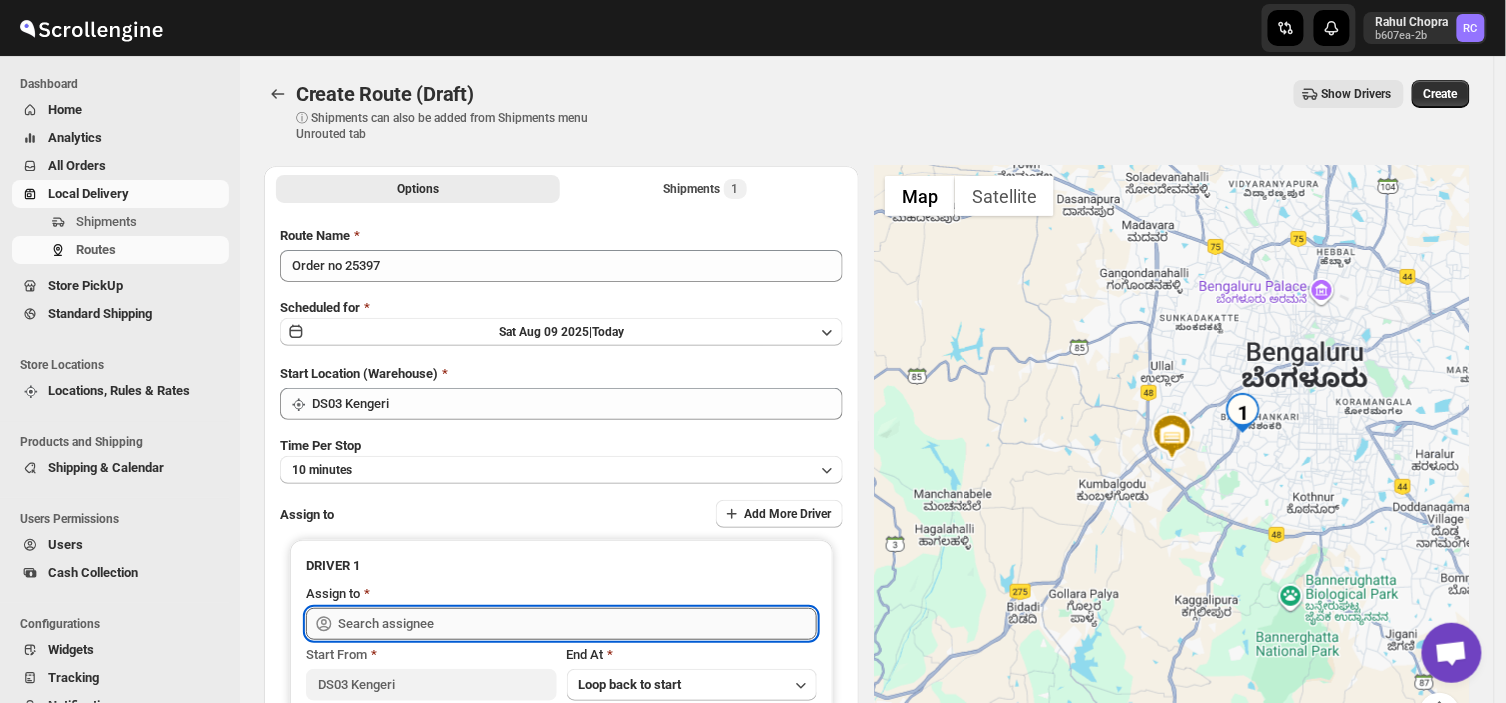 click at bounding box center [577, 624] 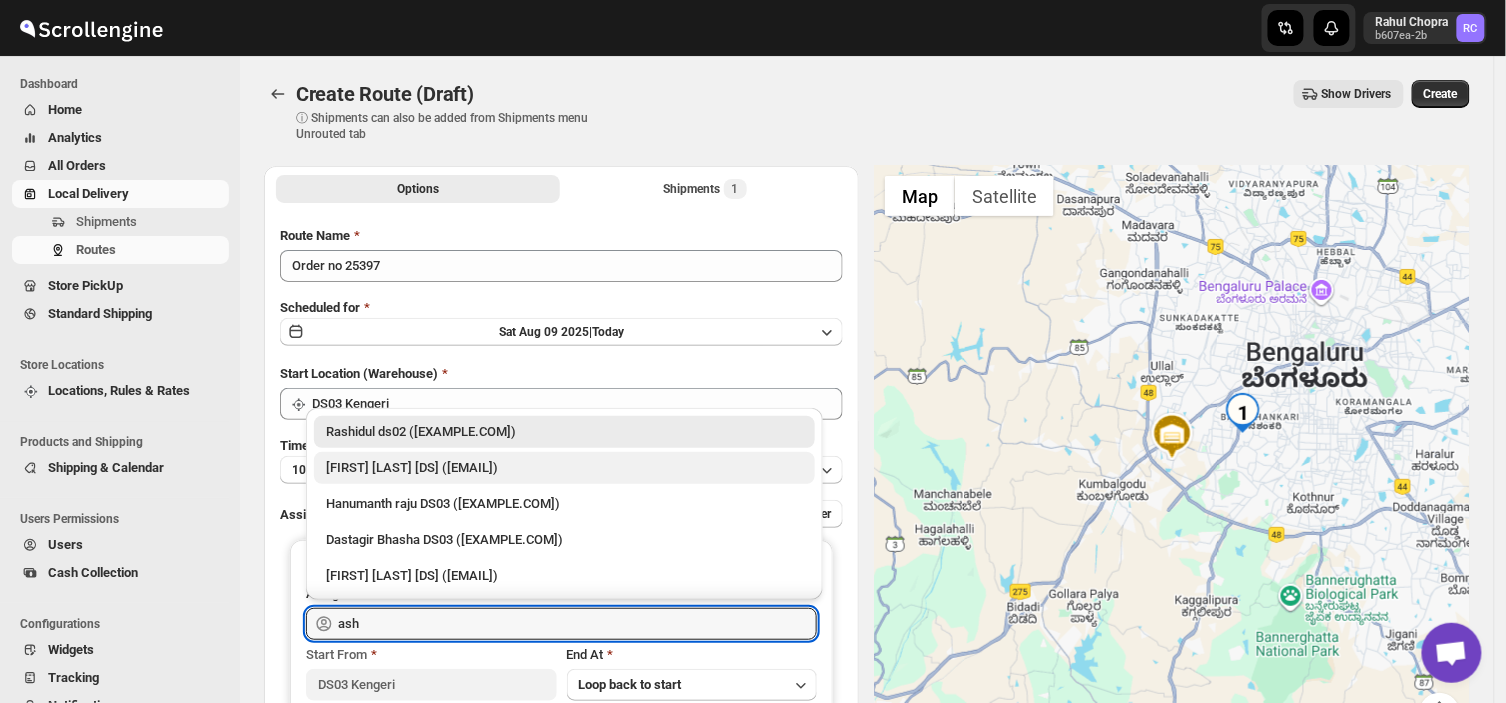 click on "[FIRST] [LAST] [DS] ([EMAIL])" at bounding box center (564, 468) 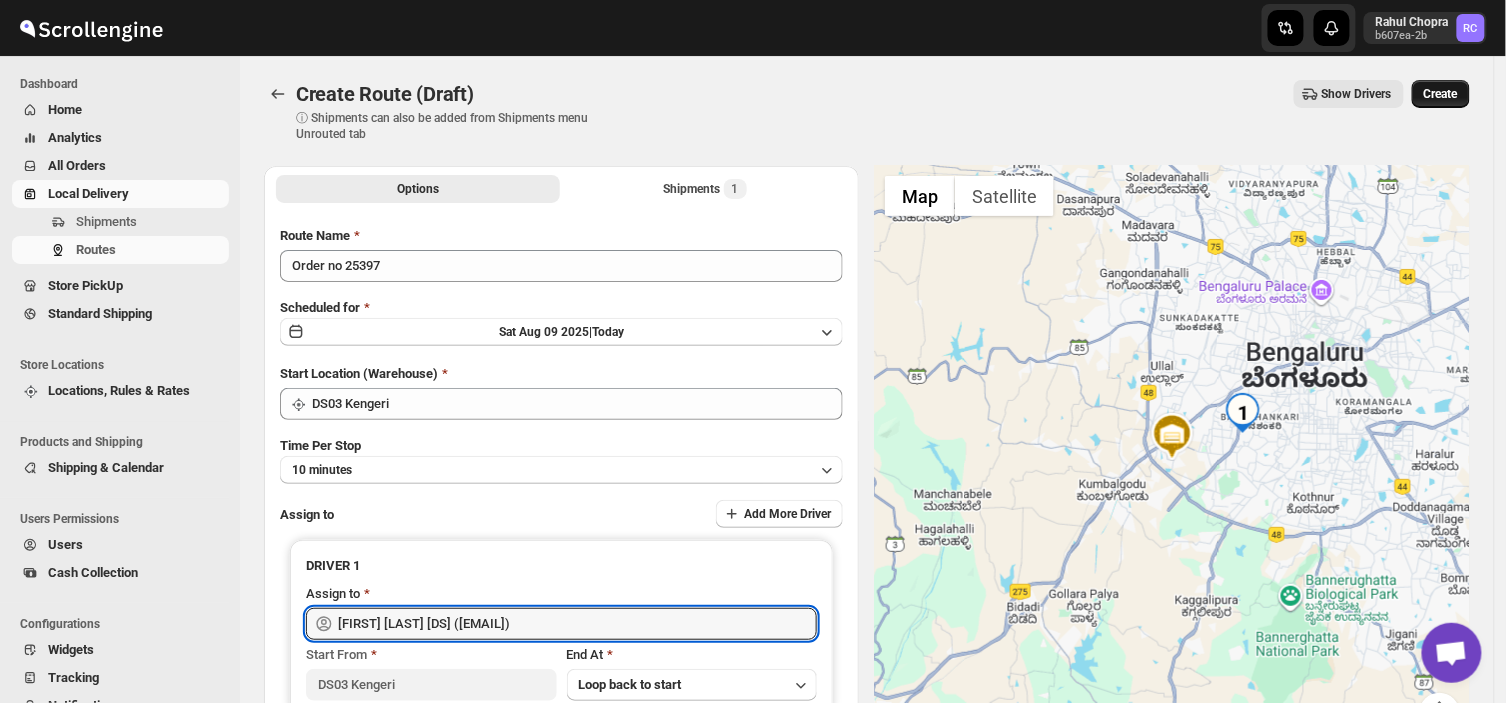 type on "[FIRST] [LAST] [DS] ([EMAIL])" 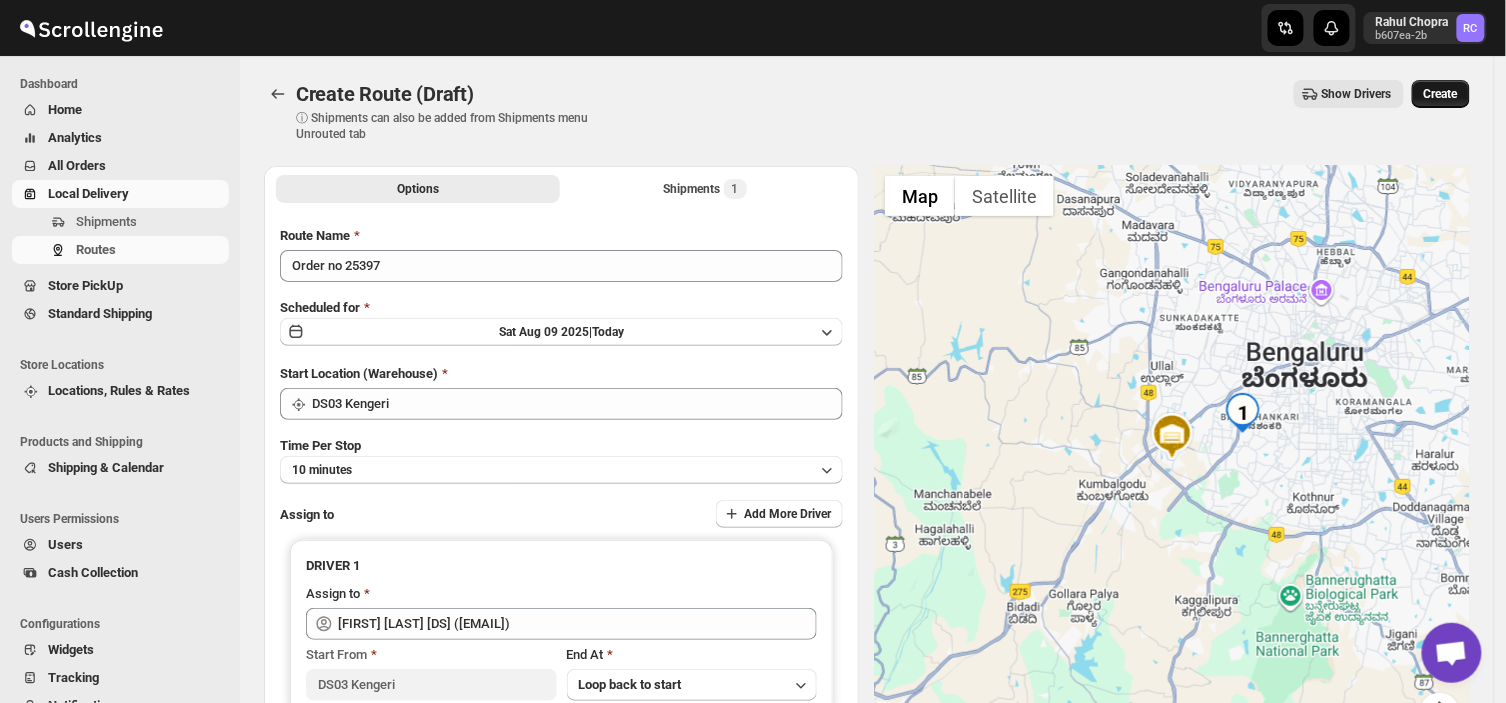 click on "Create" at bounding box center [1441, 94] 